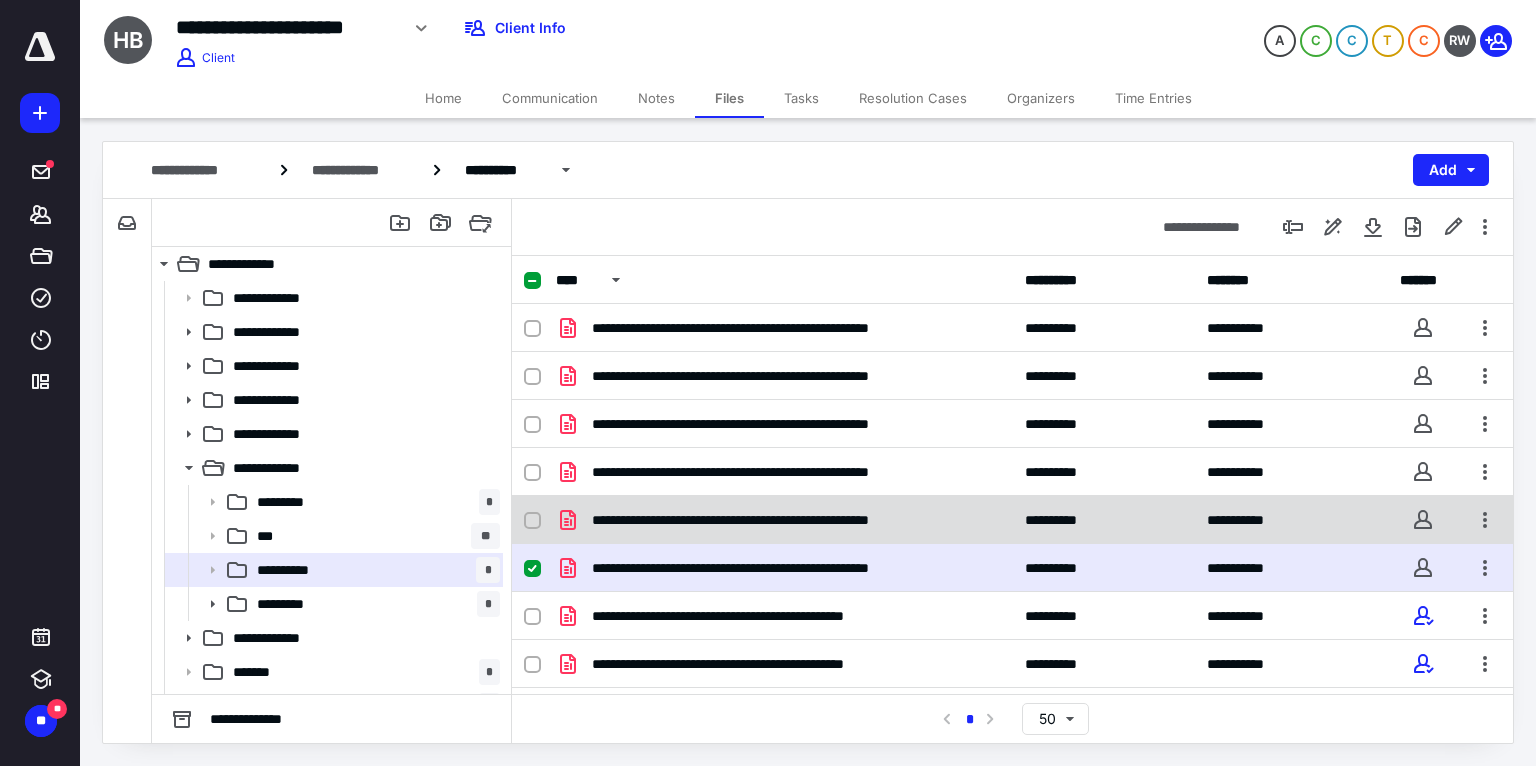 scroll, scrollTop: 0, scrollLeft: 0, axis: both 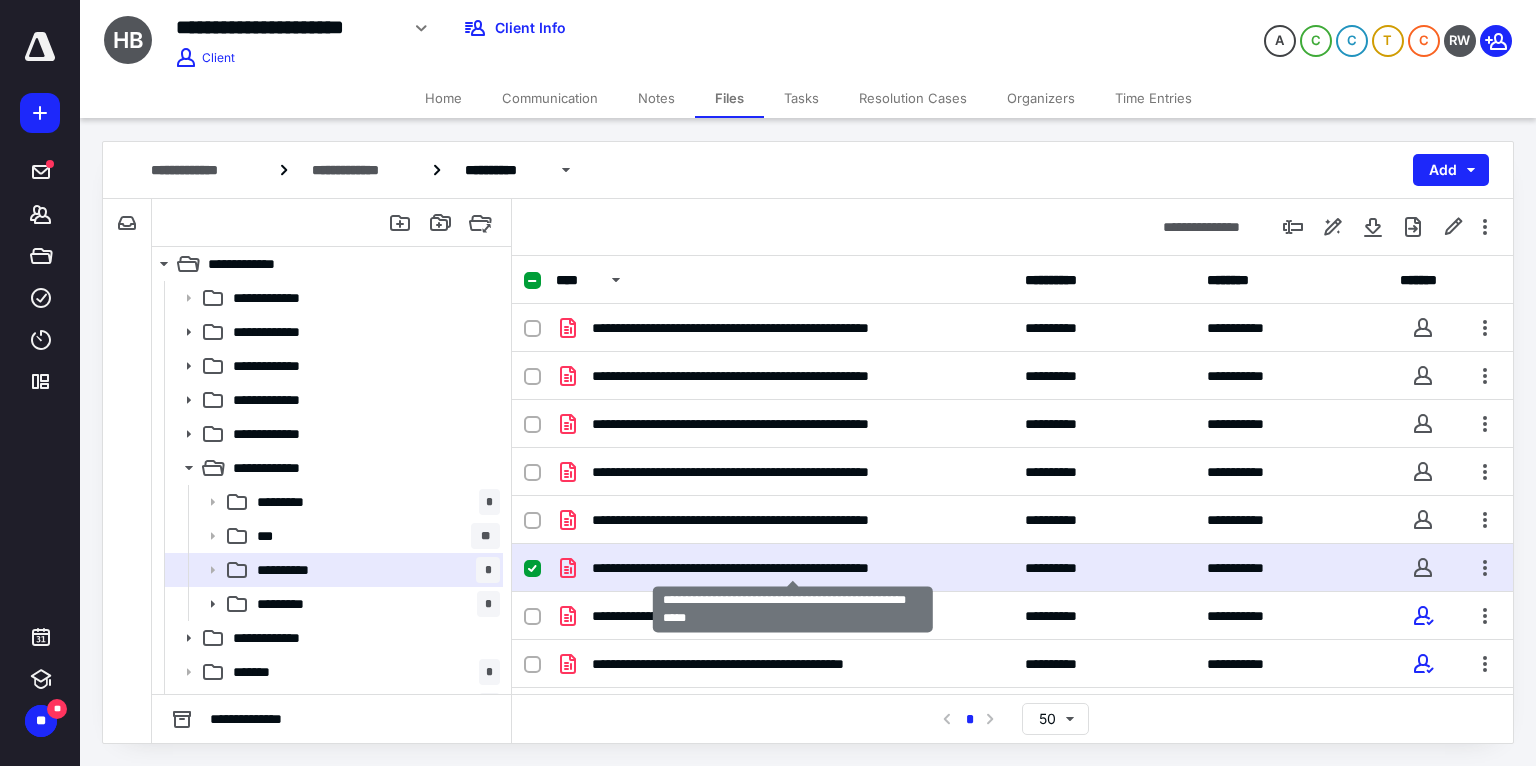 click on "**********" at bounding box center (793, 568) 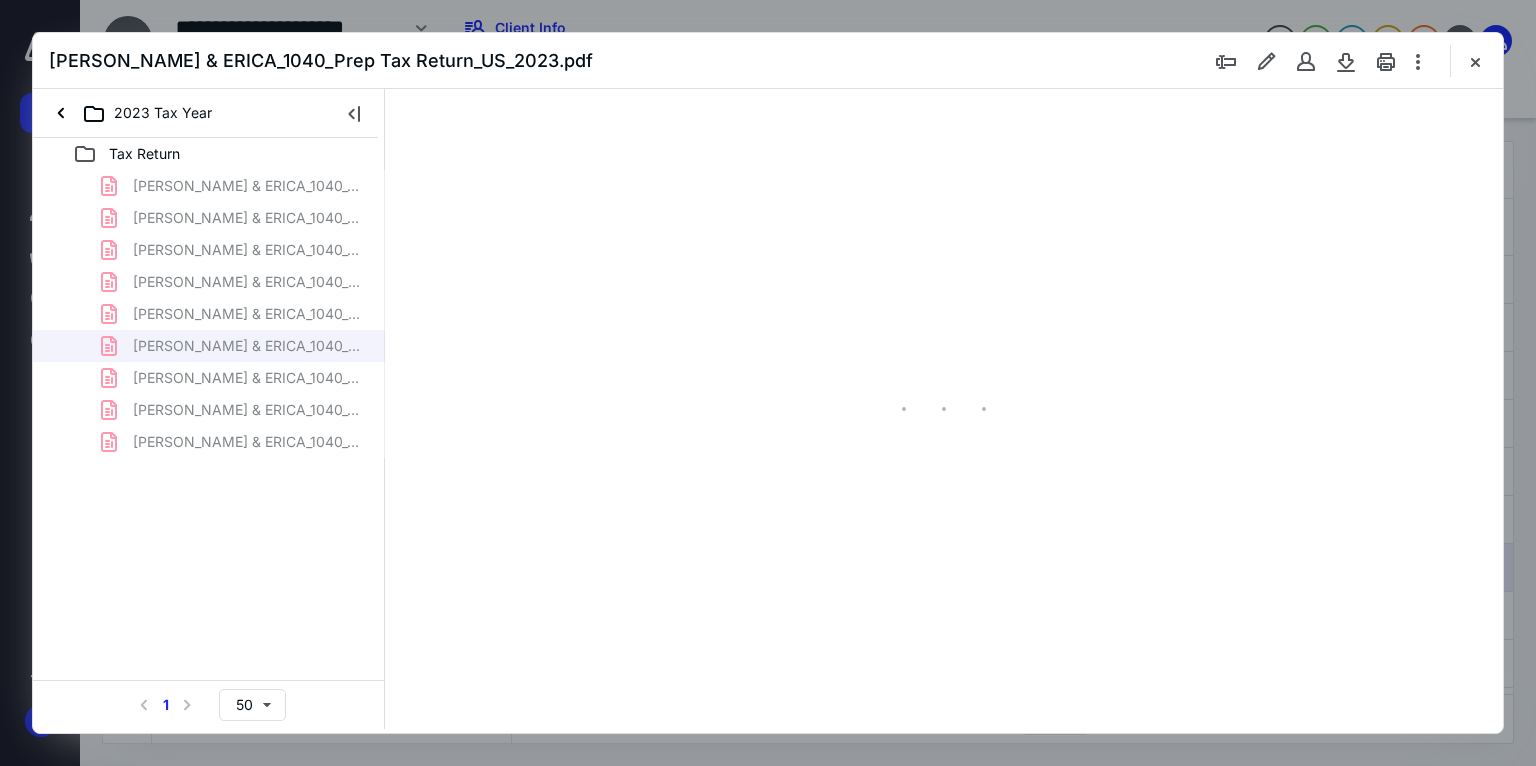 scroll, scrollTop: 0, scrollLeft: 0, axis: both 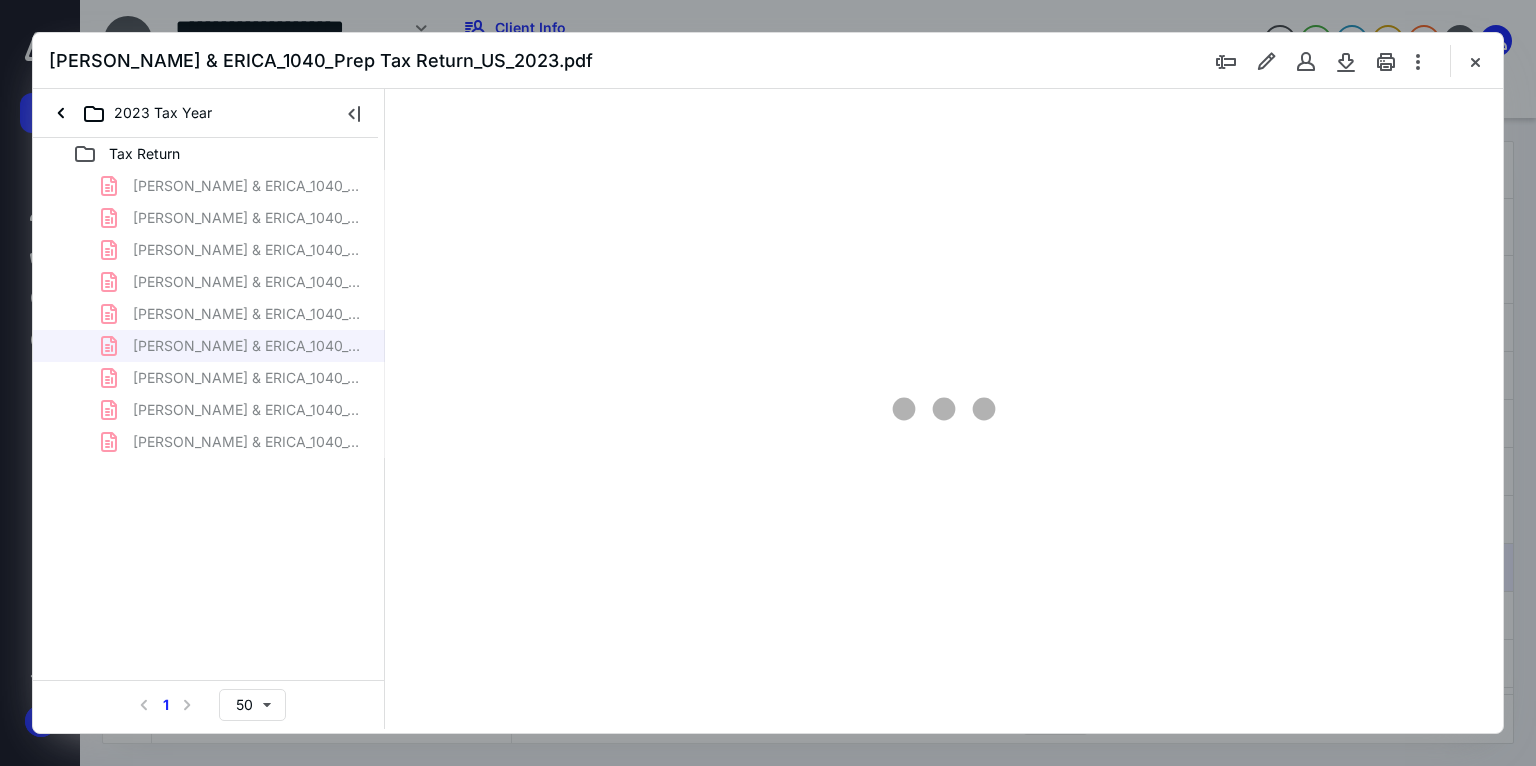 type on "179" 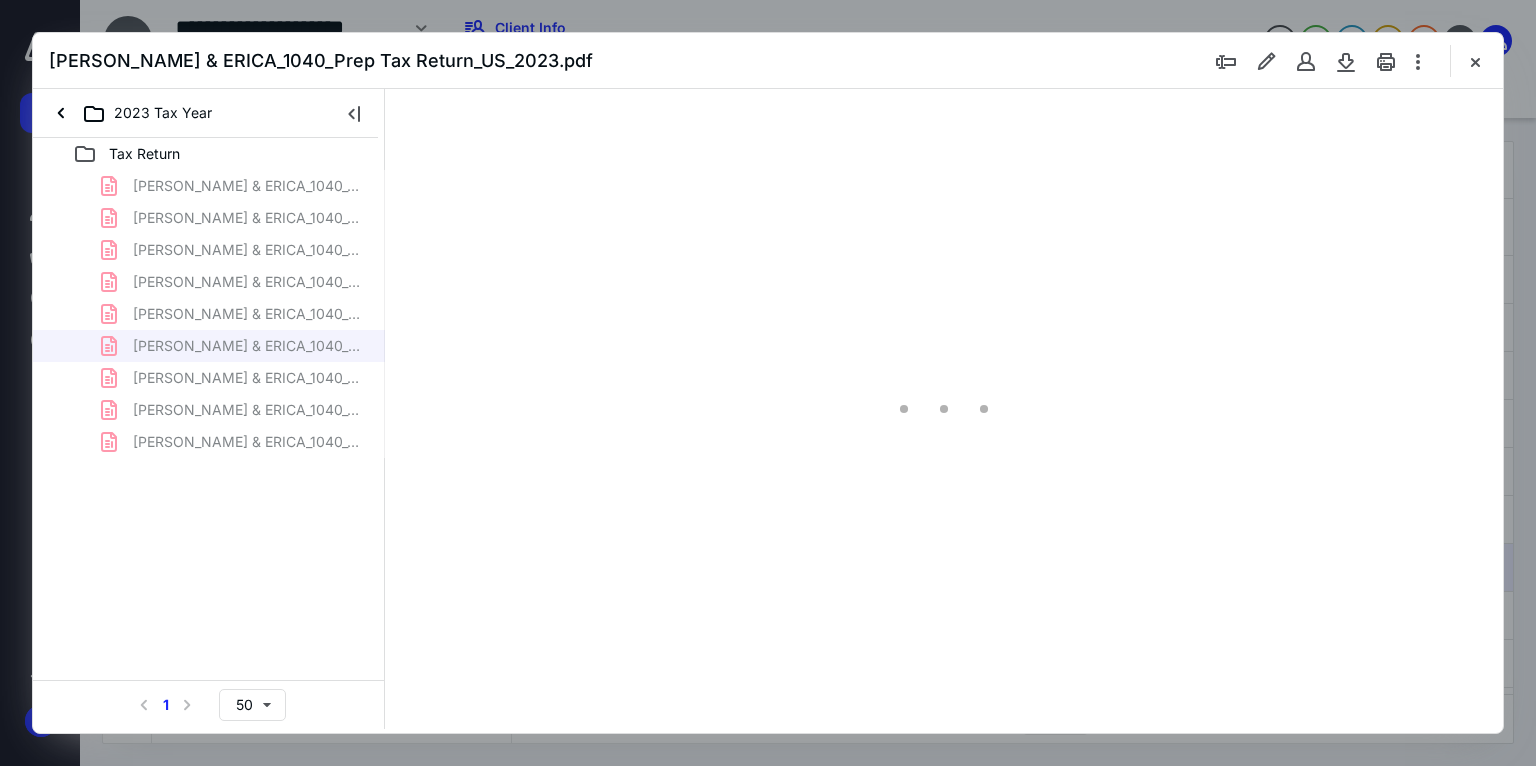 scroll, scrollTop: 83, scrollLeft: 158, axis: both 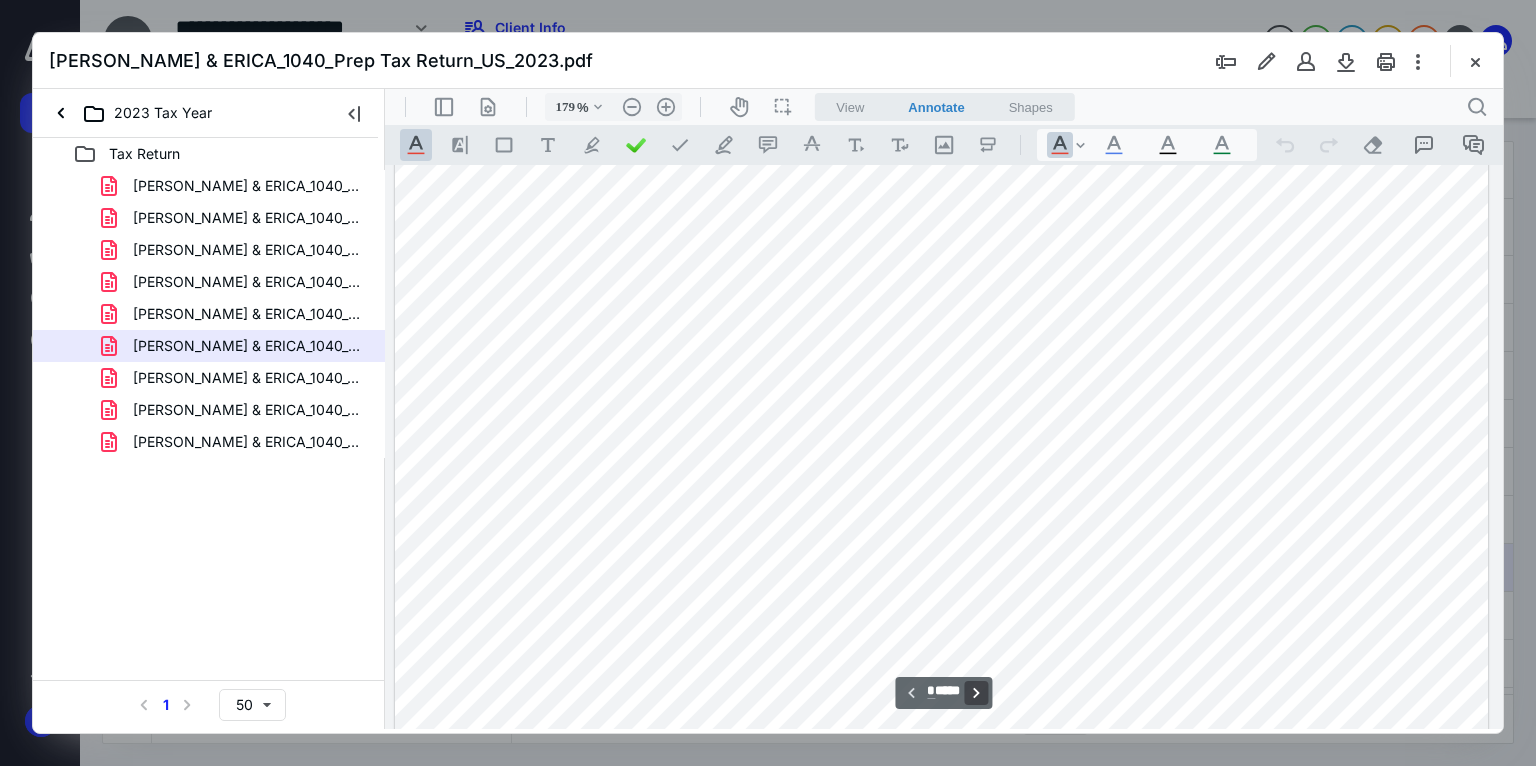 click on "**********" at bounding box center (977, 693) 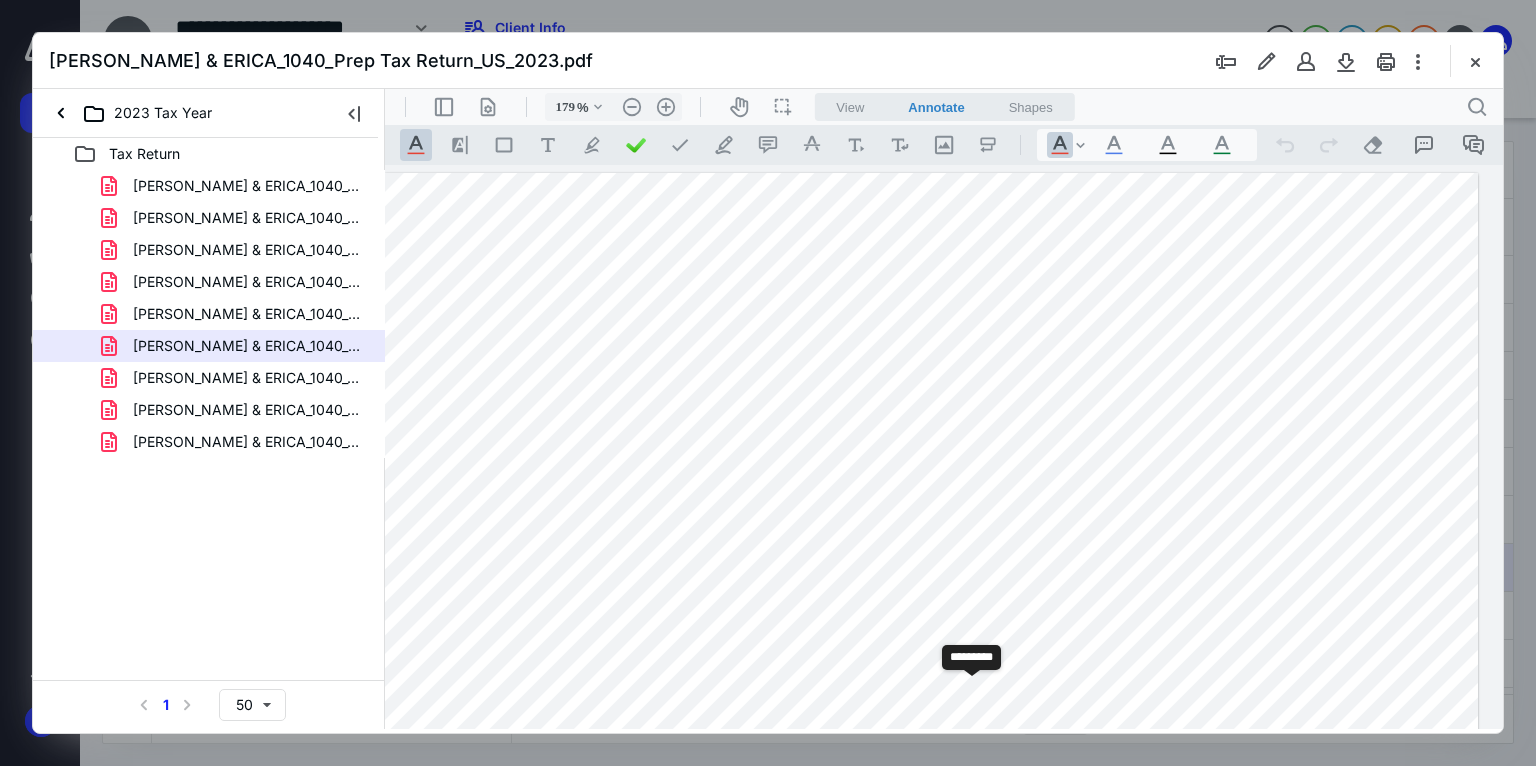 click on "**********" at bounding box center (977, 693) 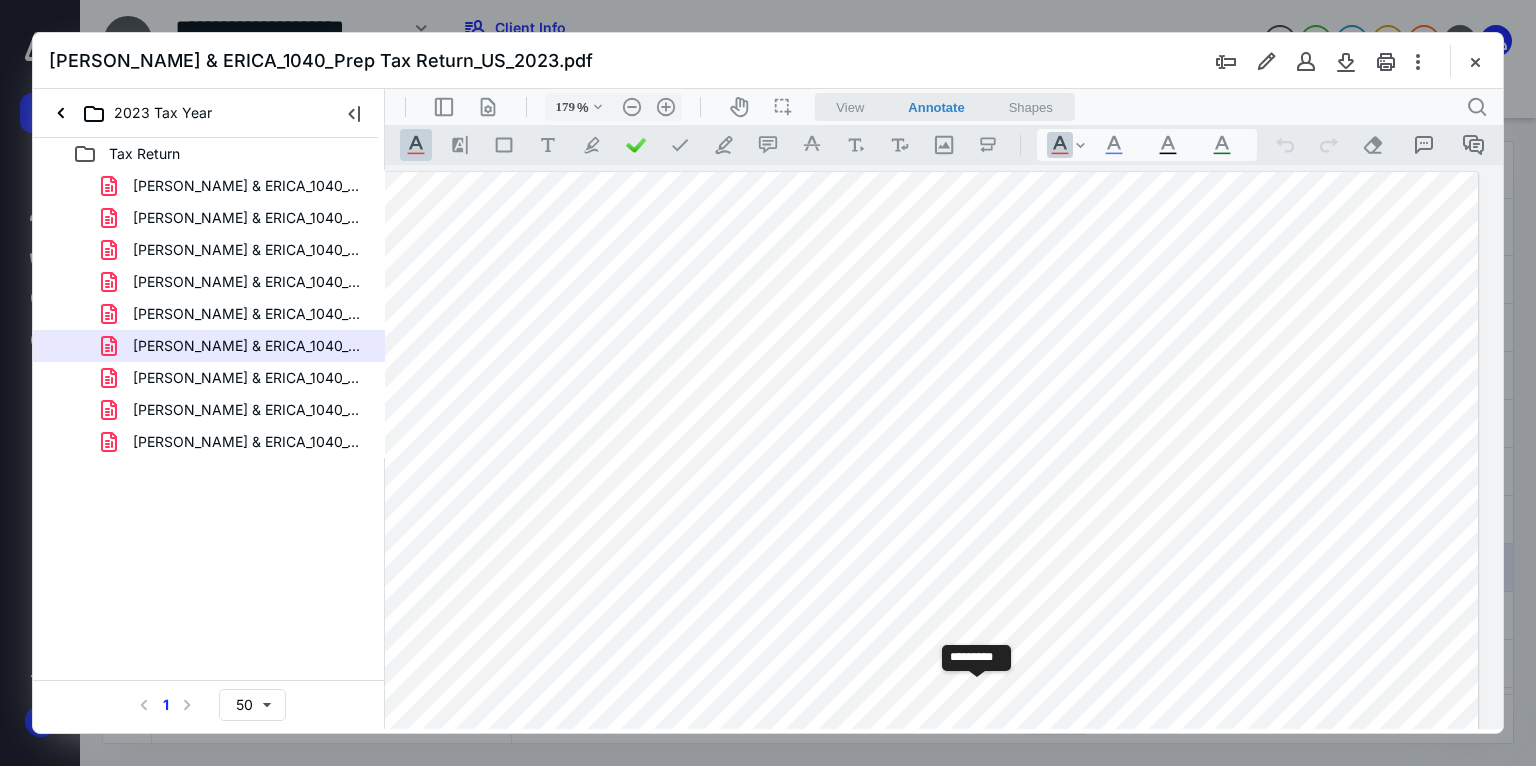 click on "**********" at bounding box center [977, 693] 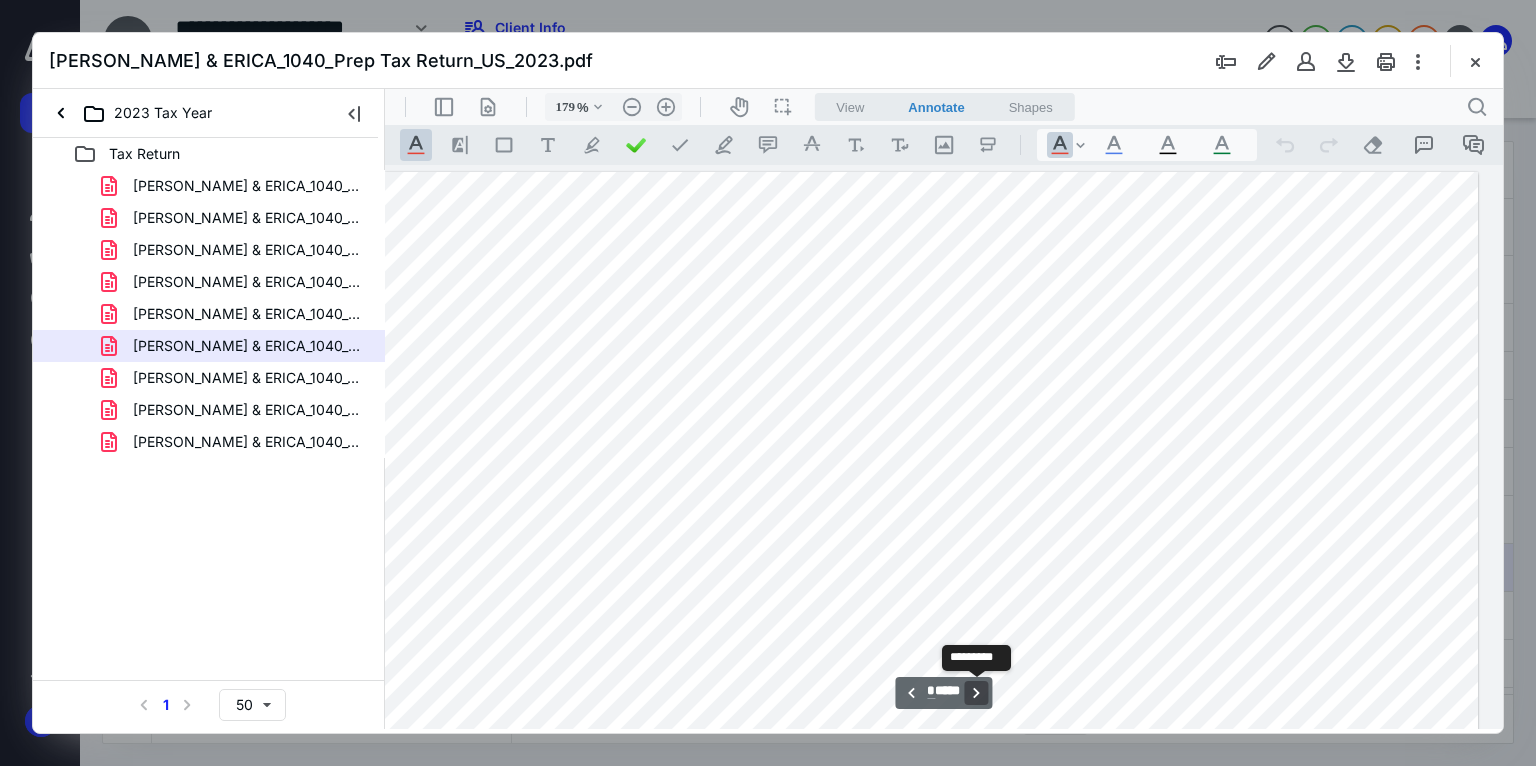 click on "**********" at bounding box center (977, 693) 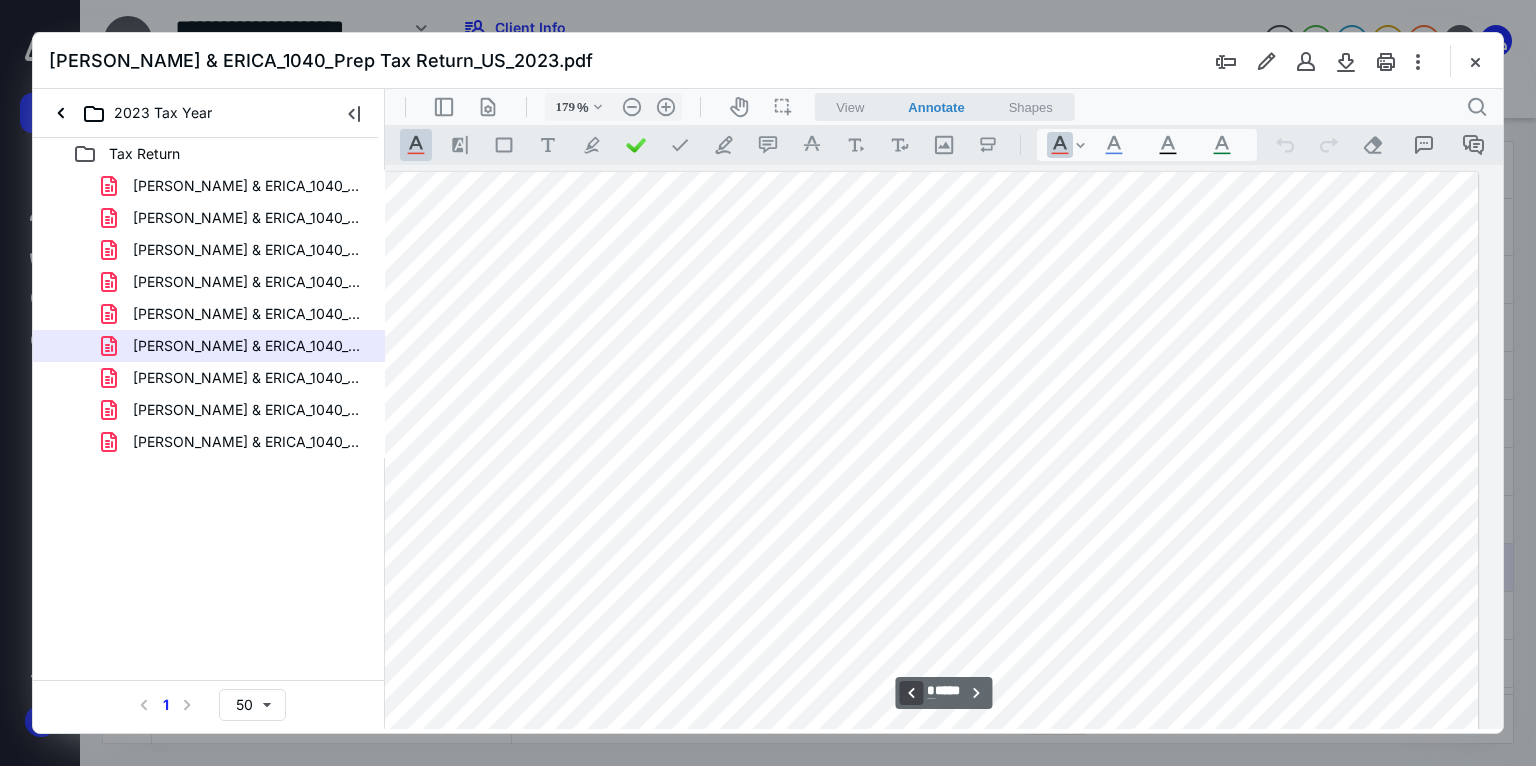 click on "**********" at bounding box center [911, 693] 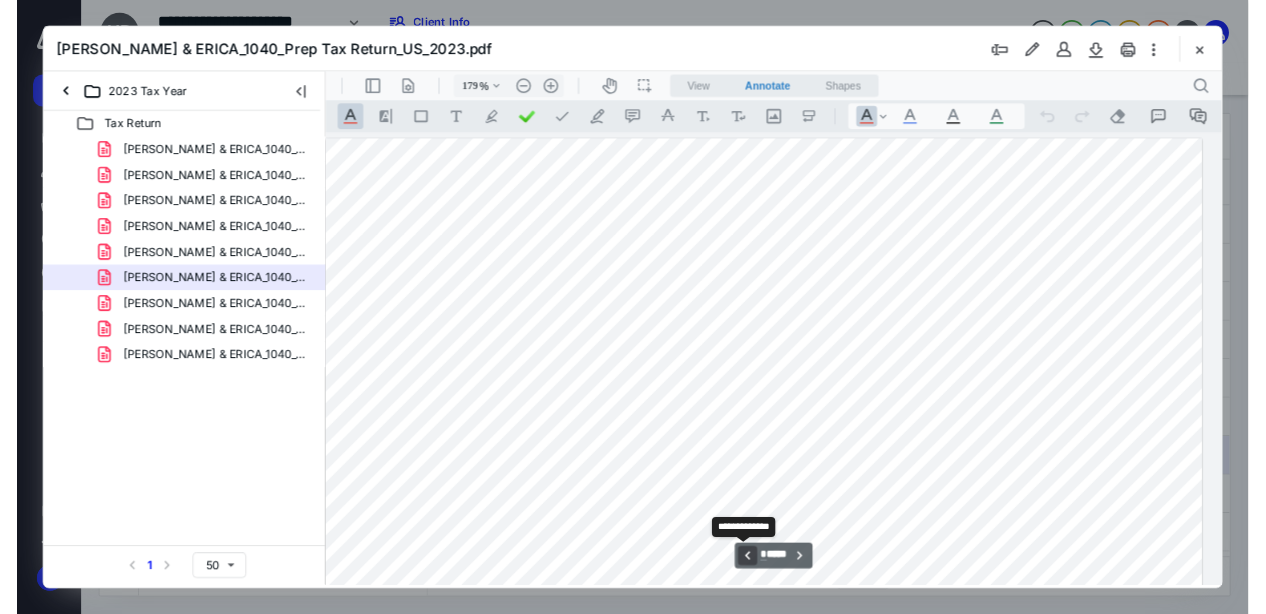 scroll, scrollTop: 4287, scrollLeft: 168, axis: both 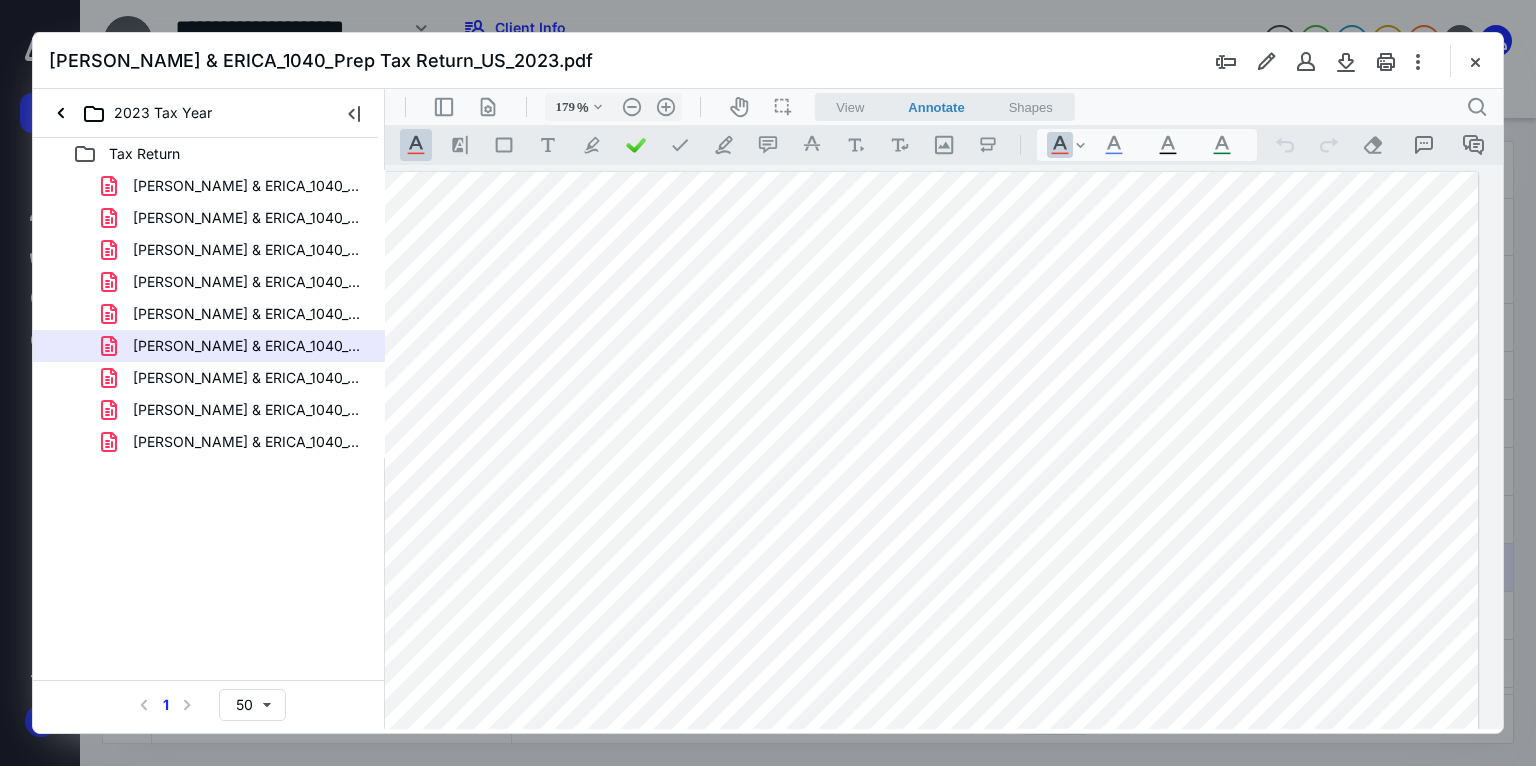 type on "135" 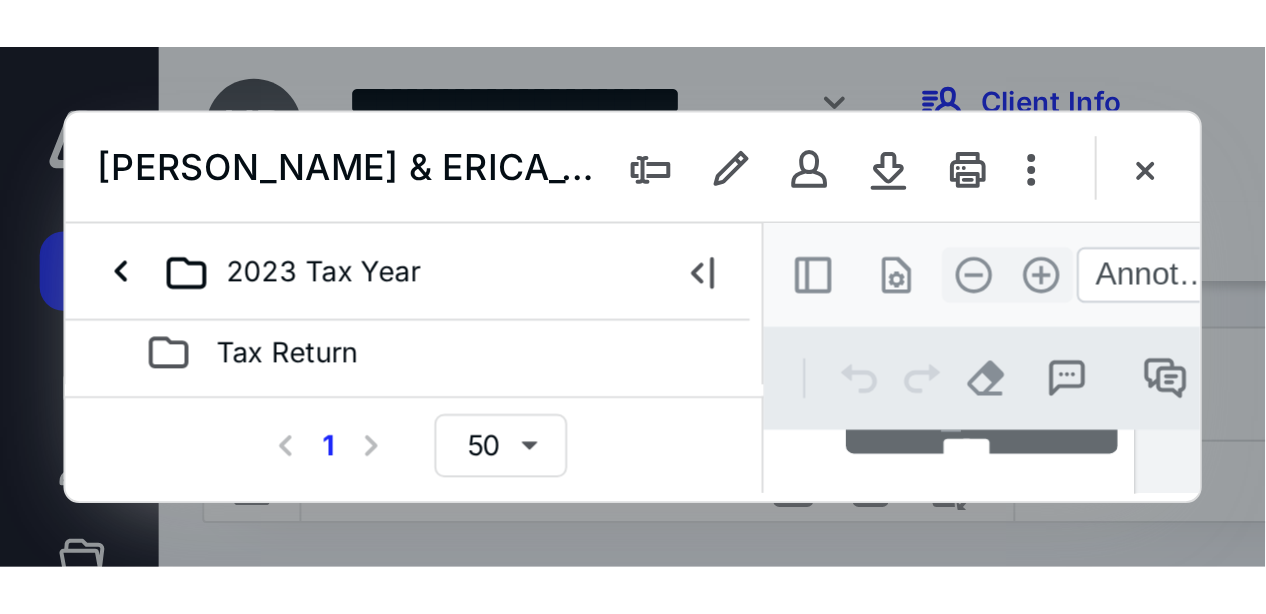 scroll, scrollTop: 814, scrollLeft: 24, axis: both 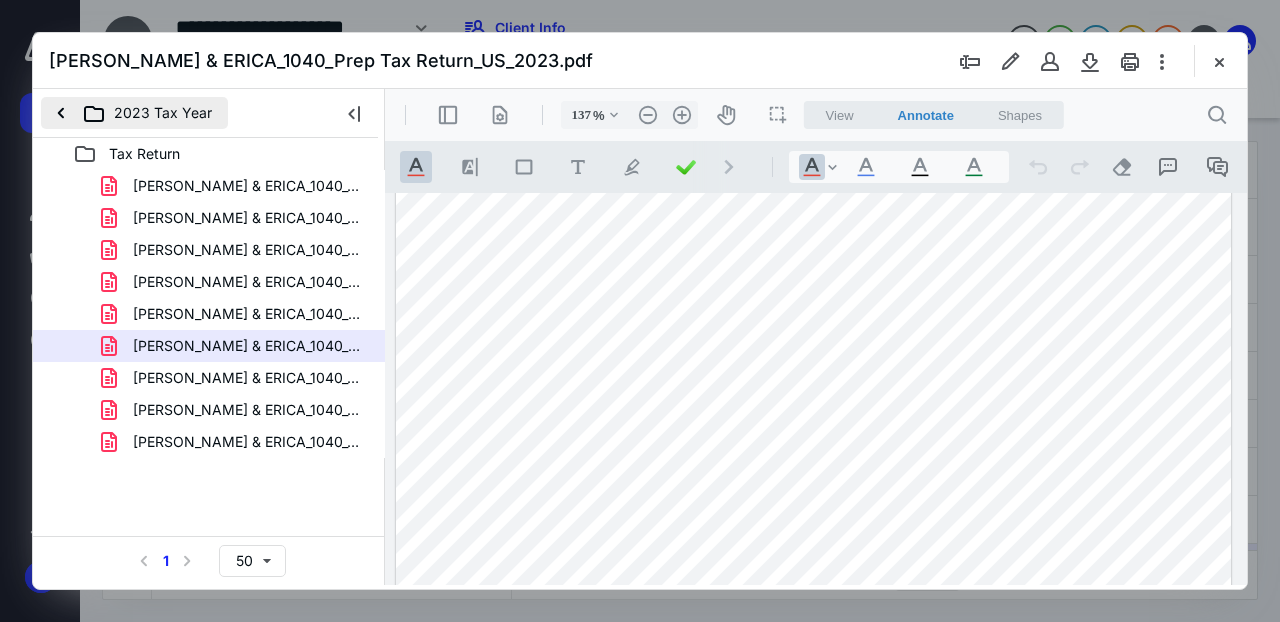 click on "2023 Tax Year" at bounding box center [134, 113] 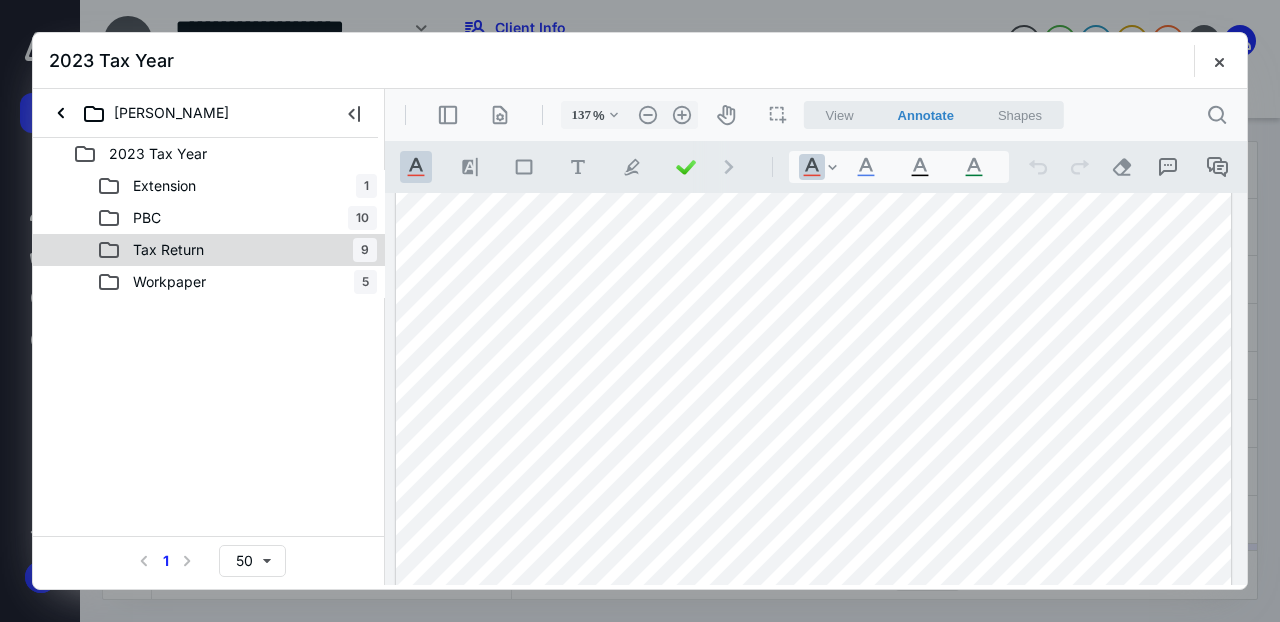 click on "Tax Return" at bounding box center [168, 250] 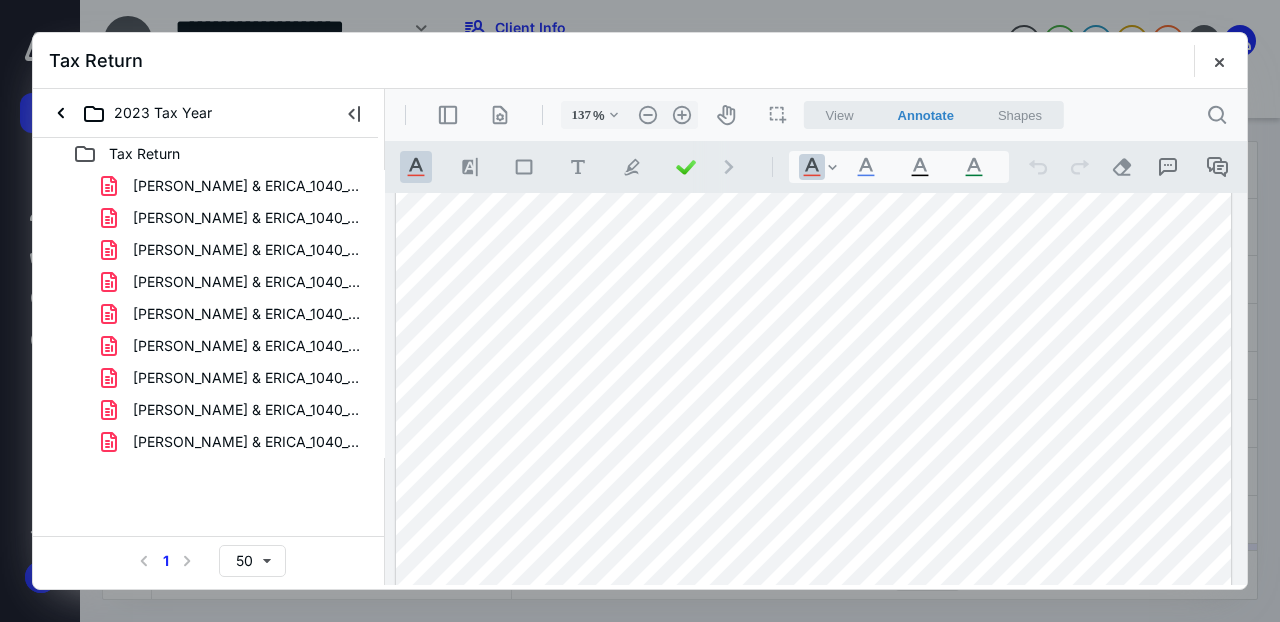 click on "[PERSON_NAME] & ERICA_1040_Prep Tax Return_AZ_2023.pdf" at bounding box center (237, 282) 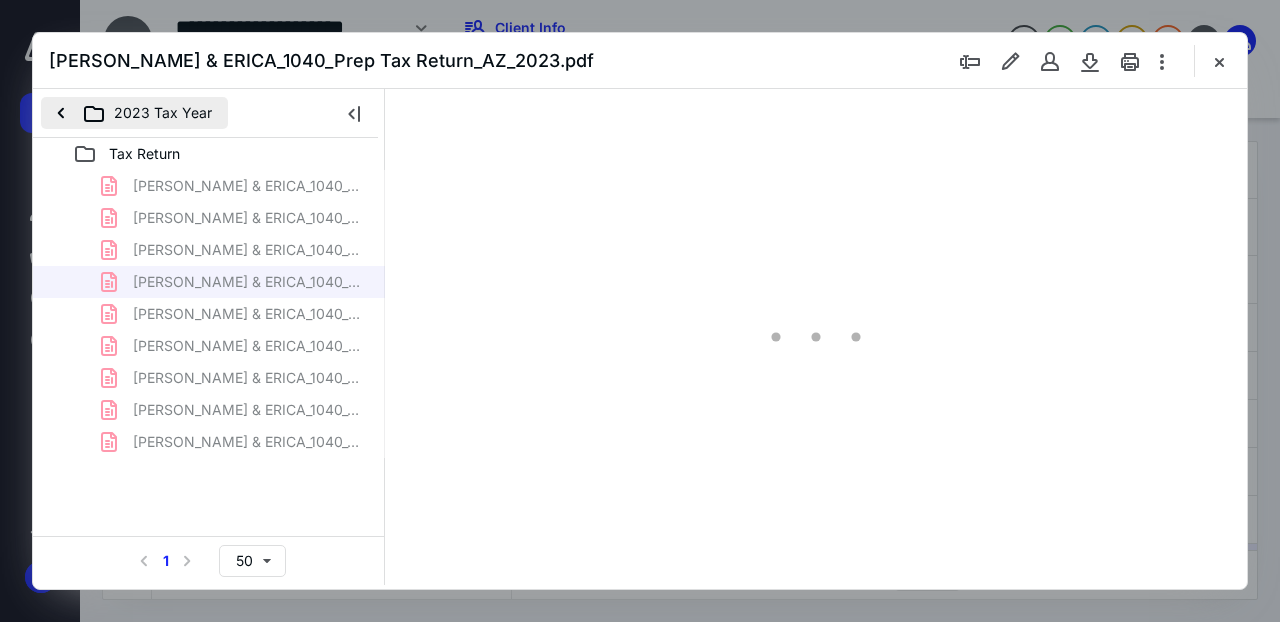 click on "2023 Tax Year" at bounding box center [134, 113] 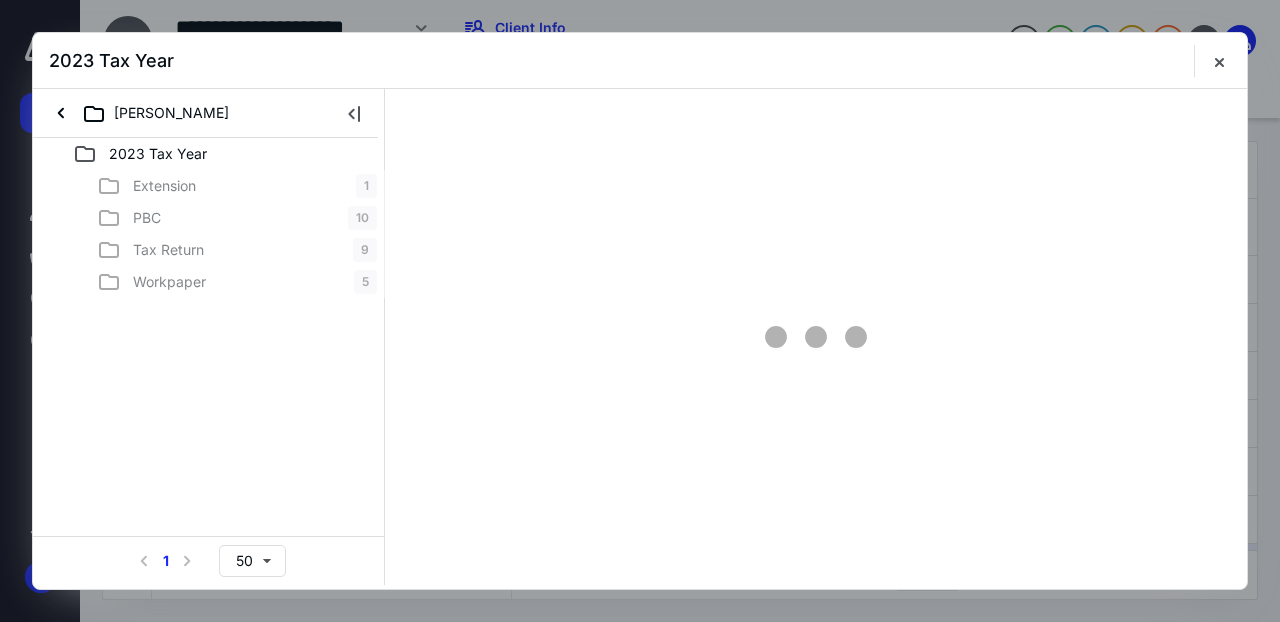 click on "Extension 1 PBC 10 Tax Return 9 Workpaper 5" at bounding box center (209, 234) 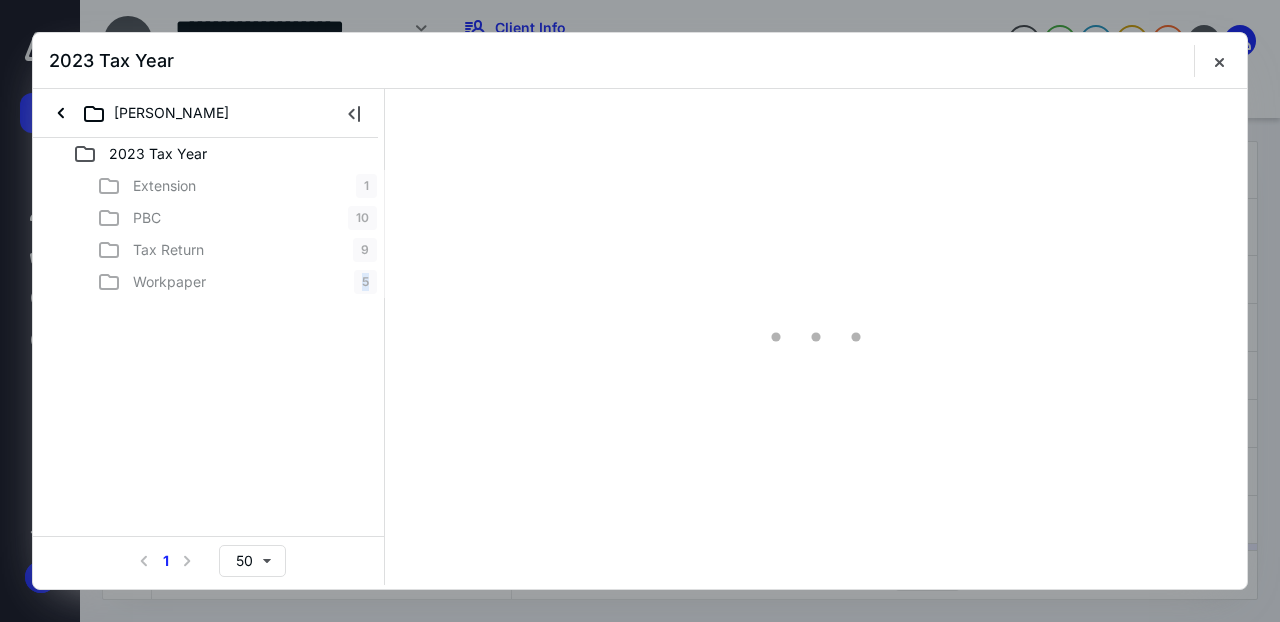 scroll, scrollTop: 110, scrollLeft: 122, axis: both 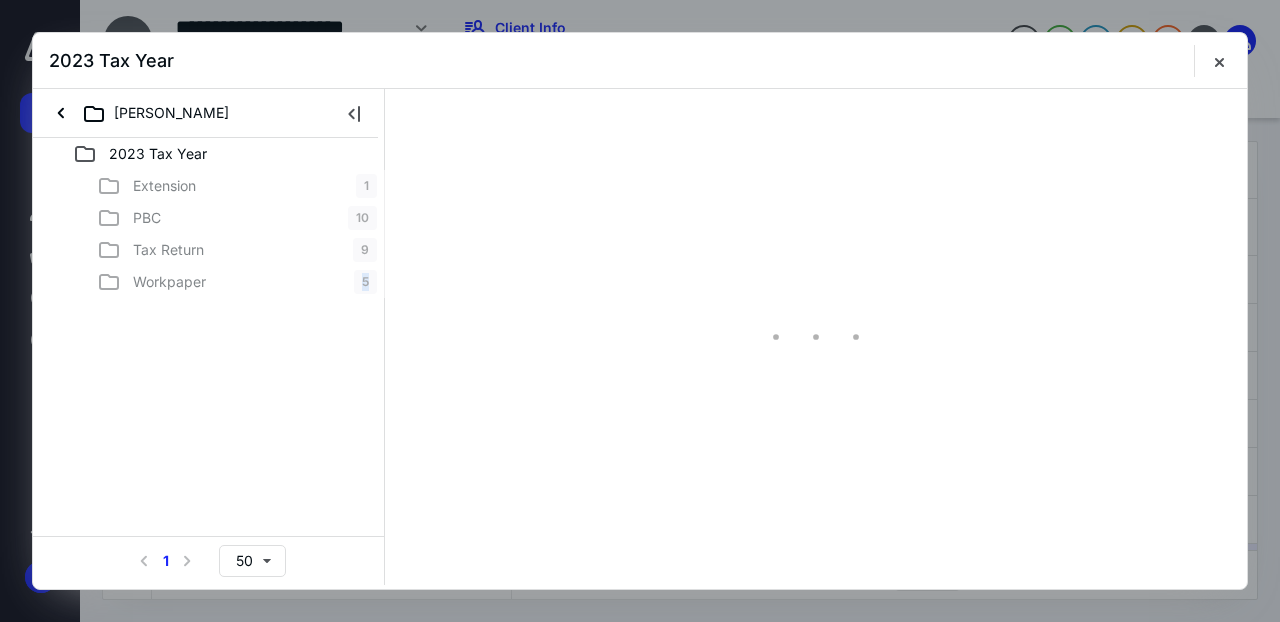 click on "Extension 1 PBC 10 Tax Return 9 Workpaper 5" at bounding box center [209, 234] 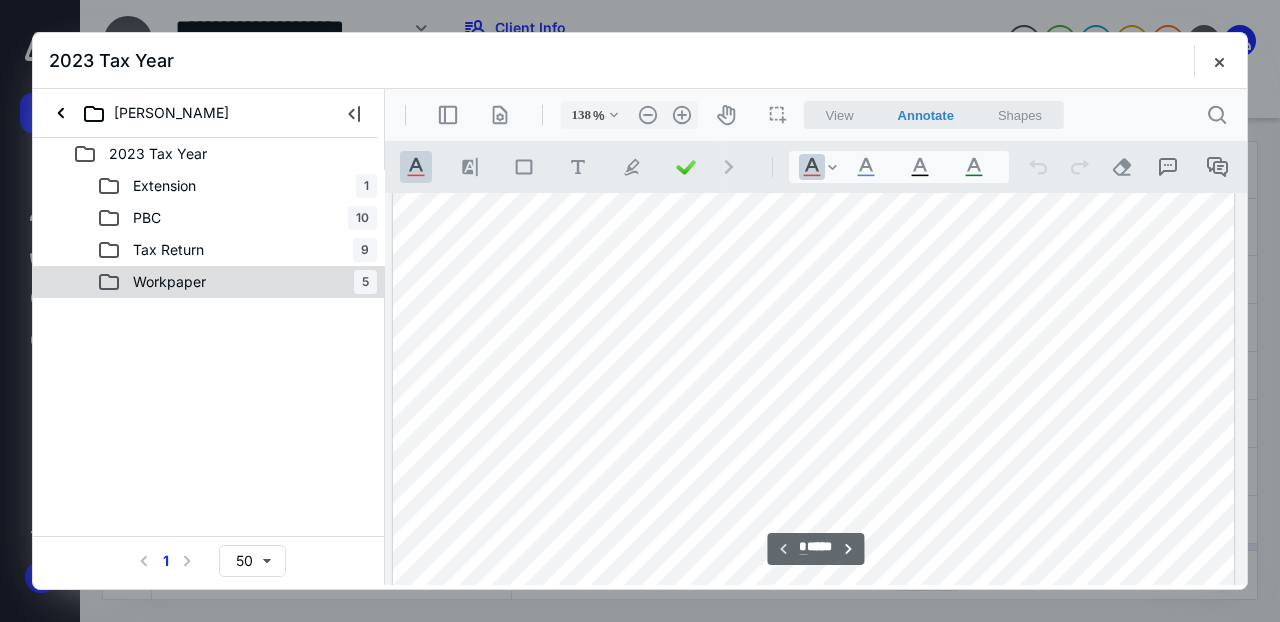 click on "Workpaper" at bounding box center [169, 282] 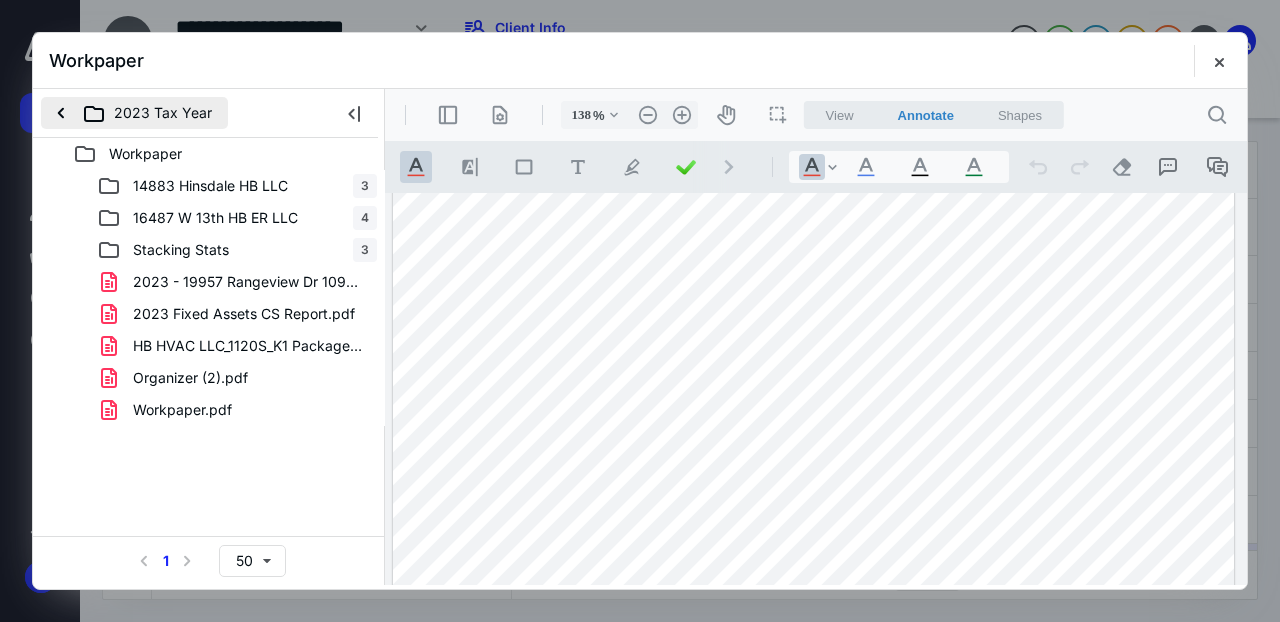 click on "2023 Tax Year" at bounding box center [134, 113] 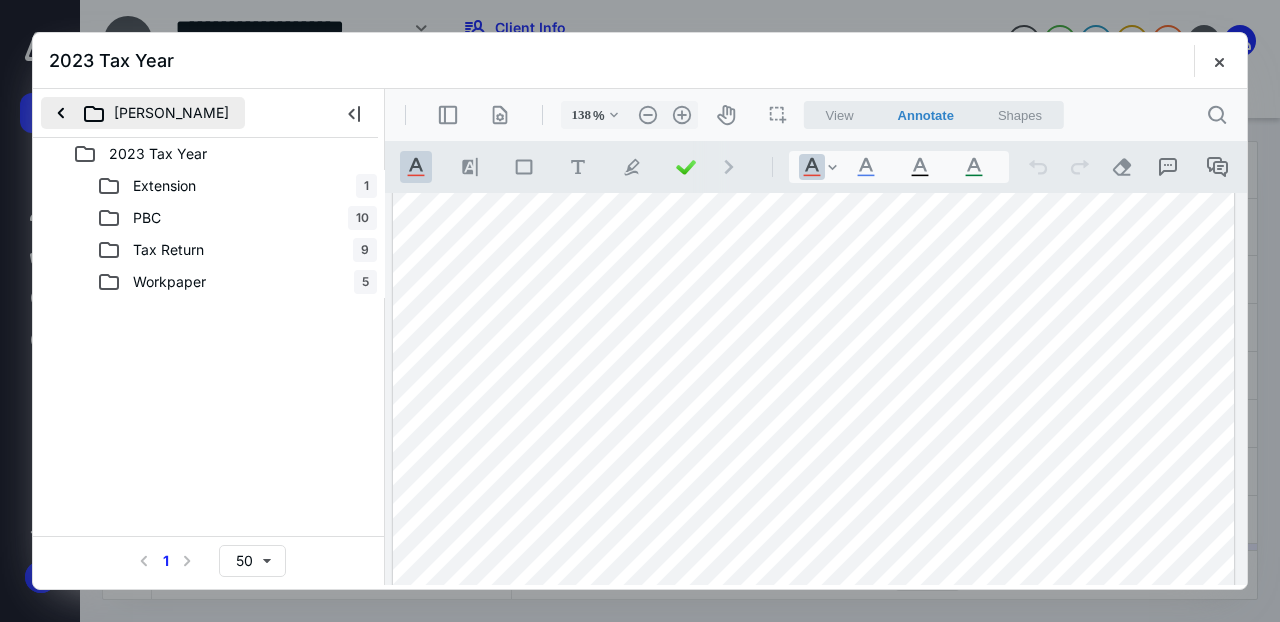 click on "[PERSON_NAME]" at bounding box center [143, 113] 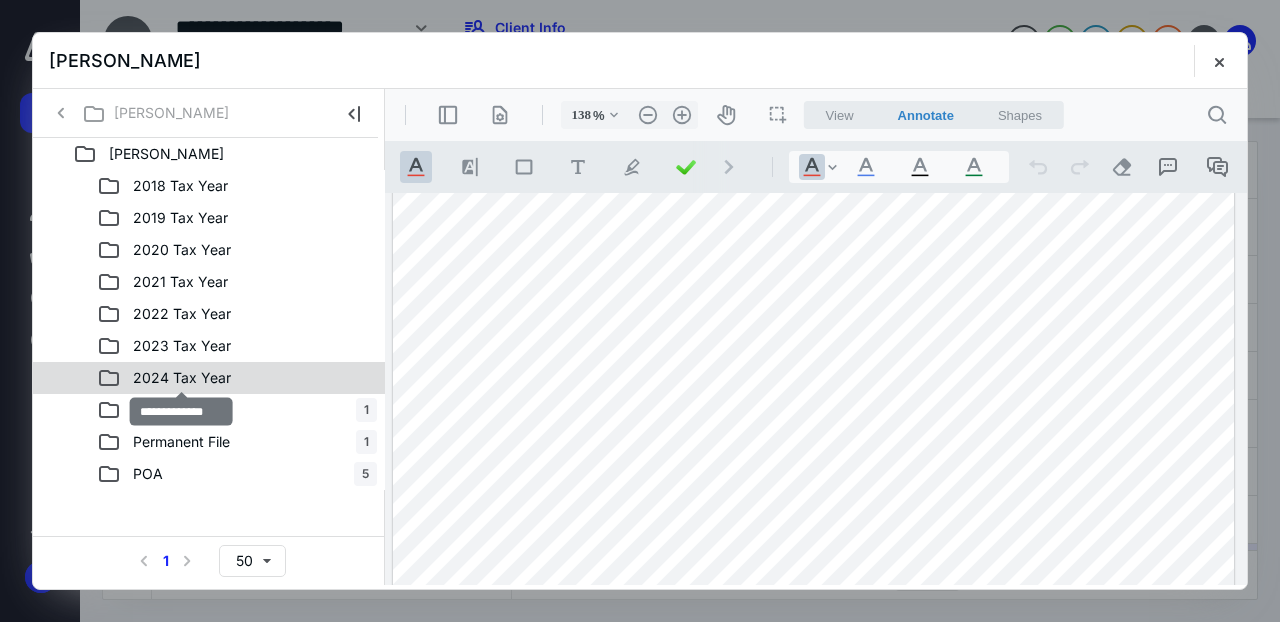 click on "2024 Tax Year" at bounding box center (182, 378) 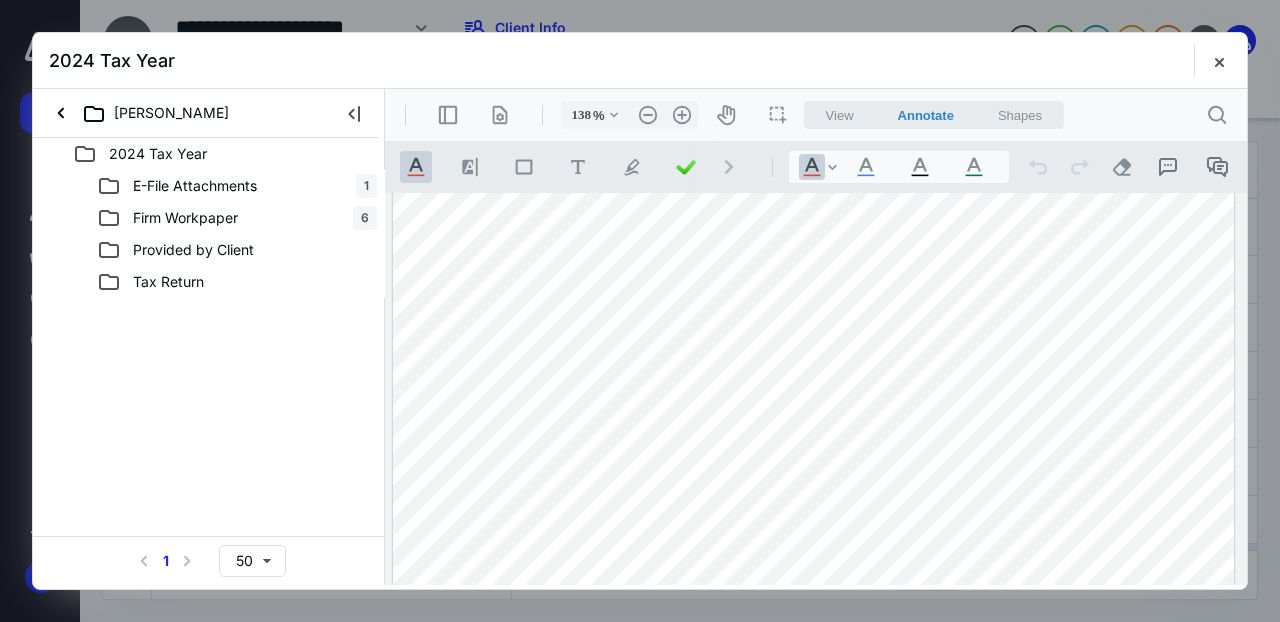 click on "Tax Return" at bounding box center (237, 282) 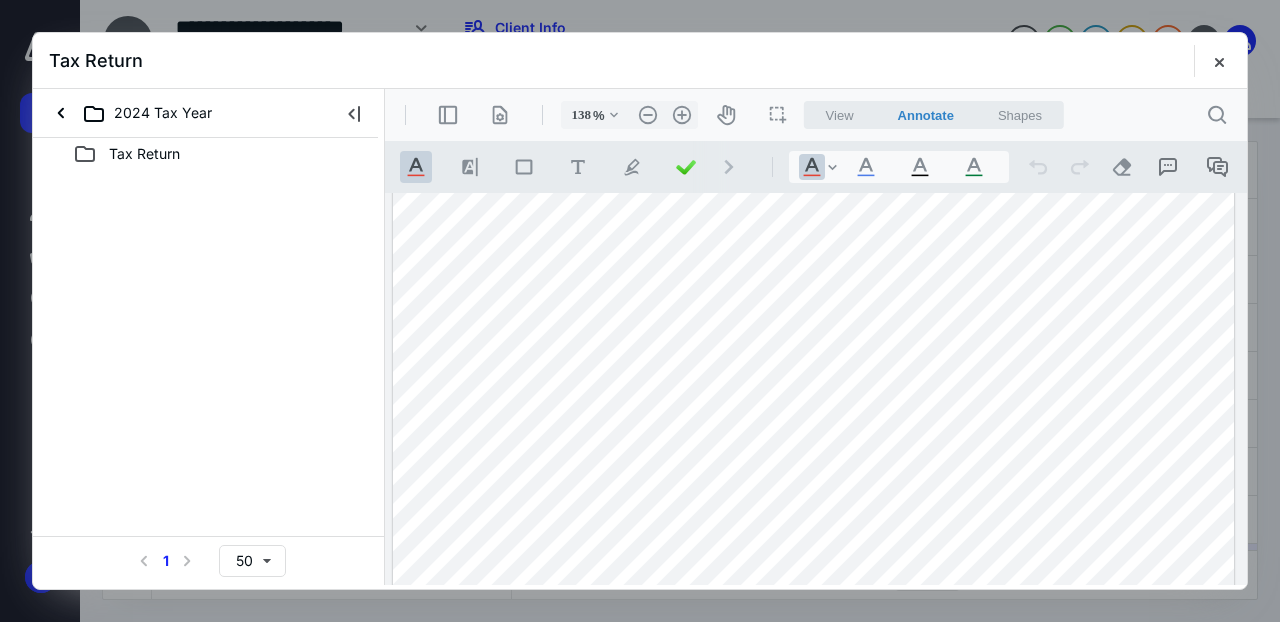 click on "Tax Return" at bounding box center (229, 154) 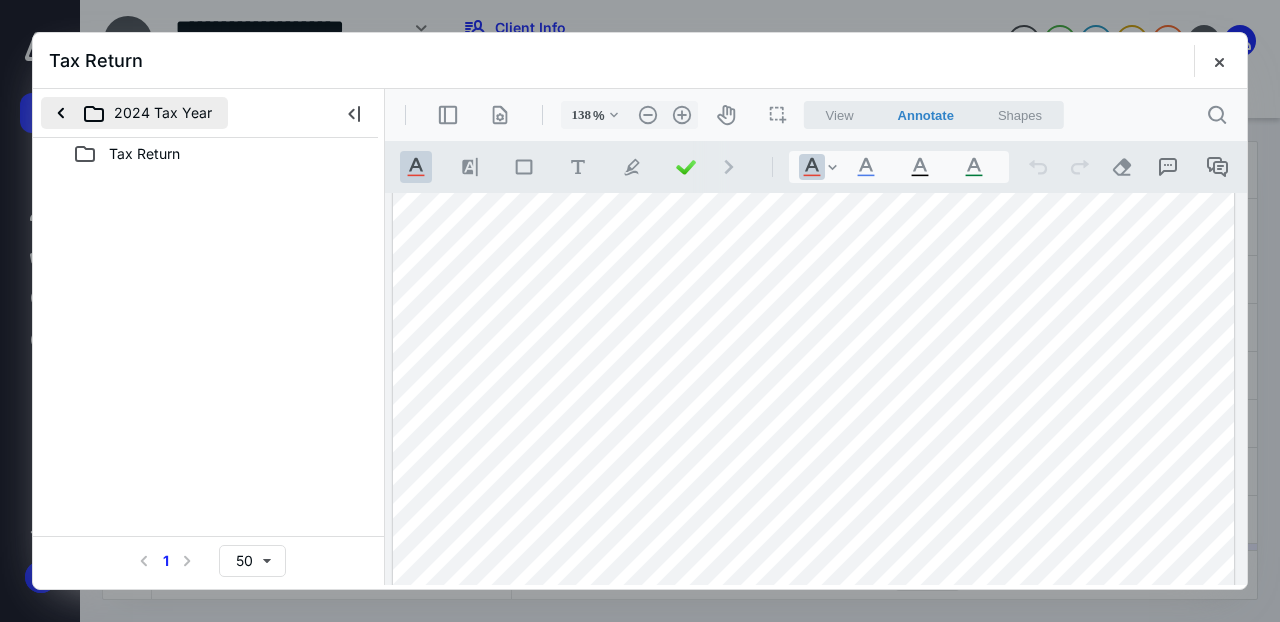 click on "2024 Tax Year" at bounding box center (134, 113) 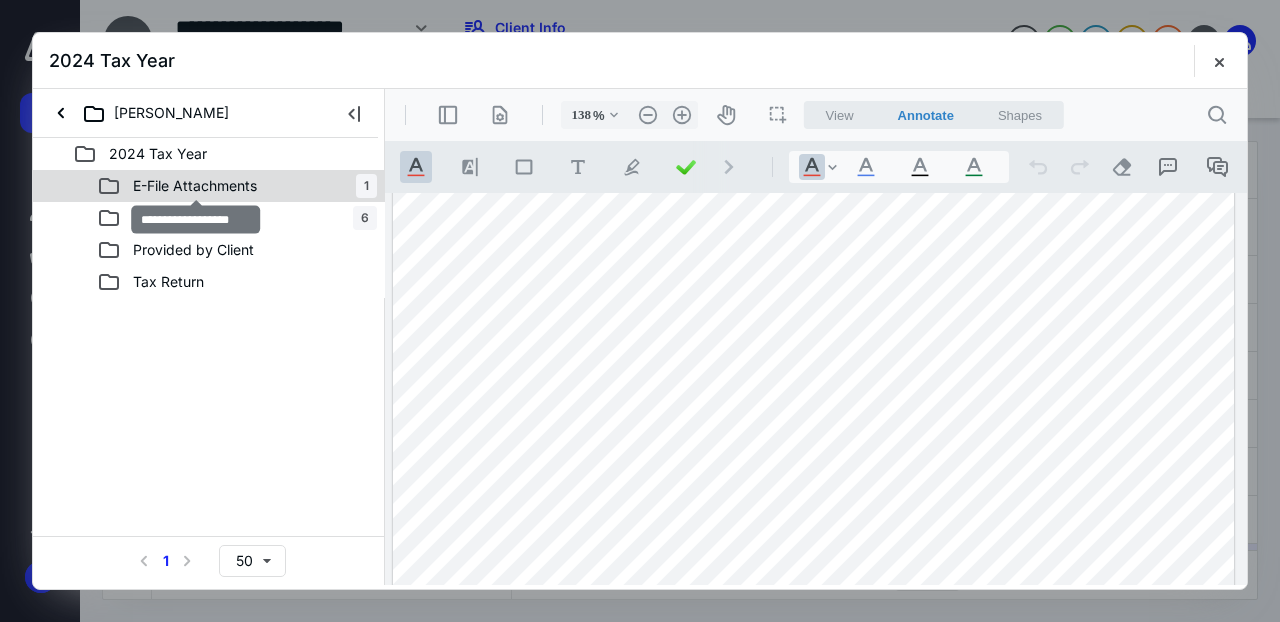 click on "E-File Attachments" at bounding box center [195, 186] 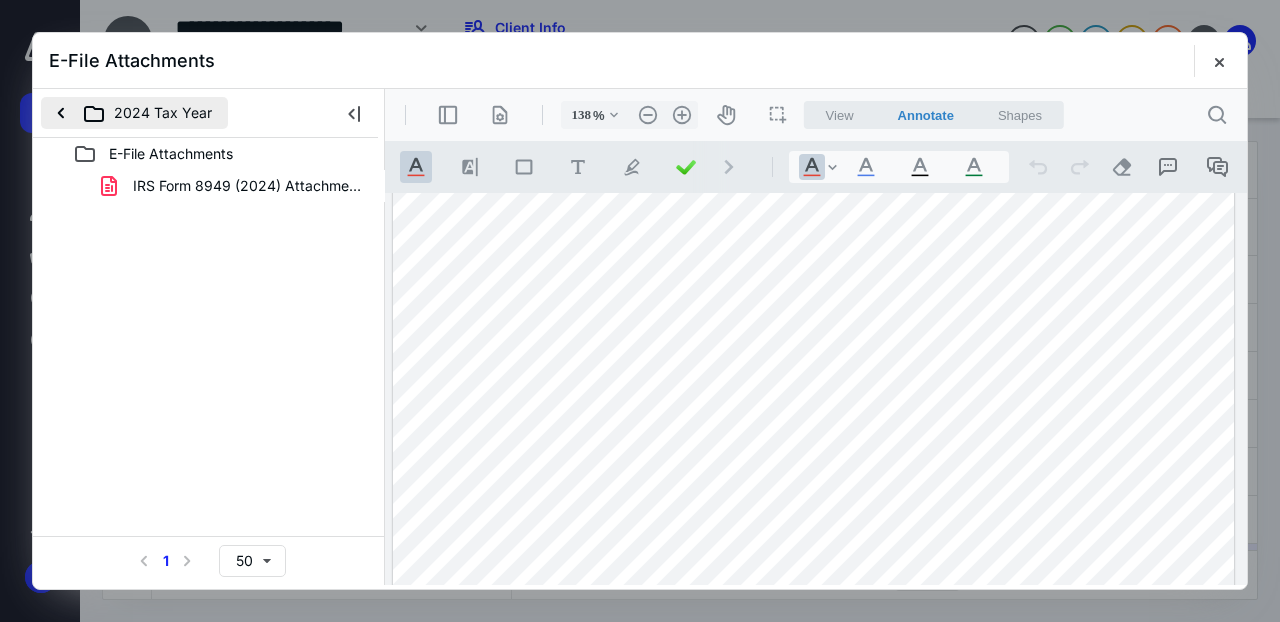click on "2024 Tax Year" at bounding box center (134, 113) 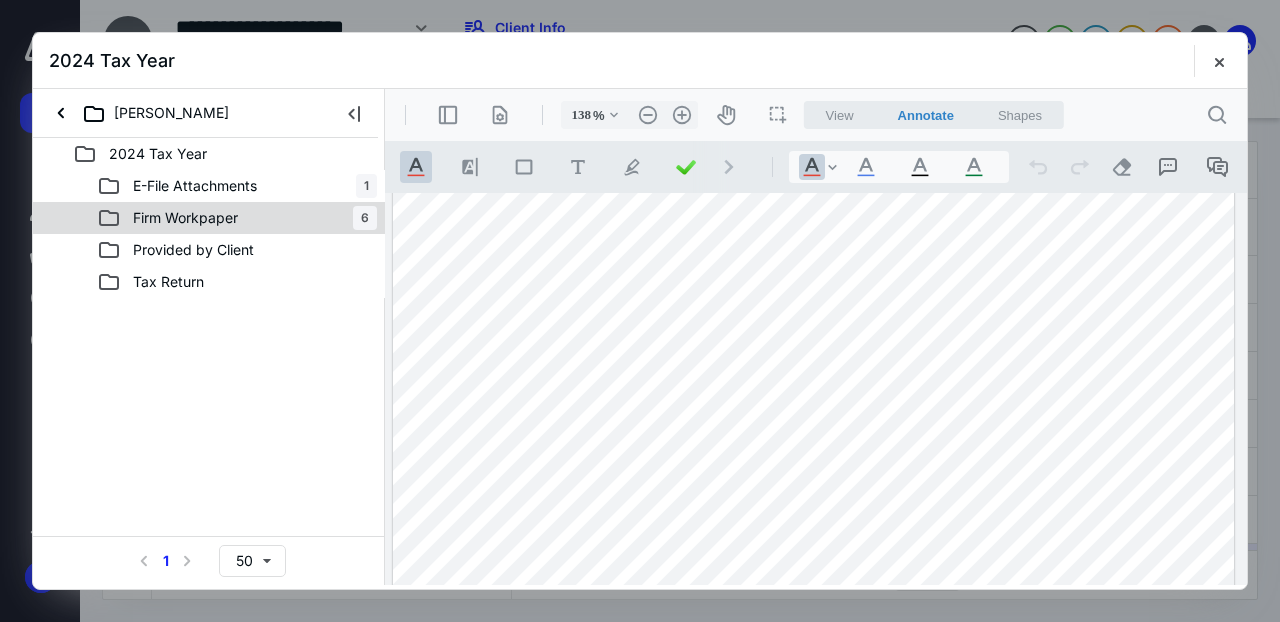 click on "Firm Workpaper" at bounding box center [185, 218] 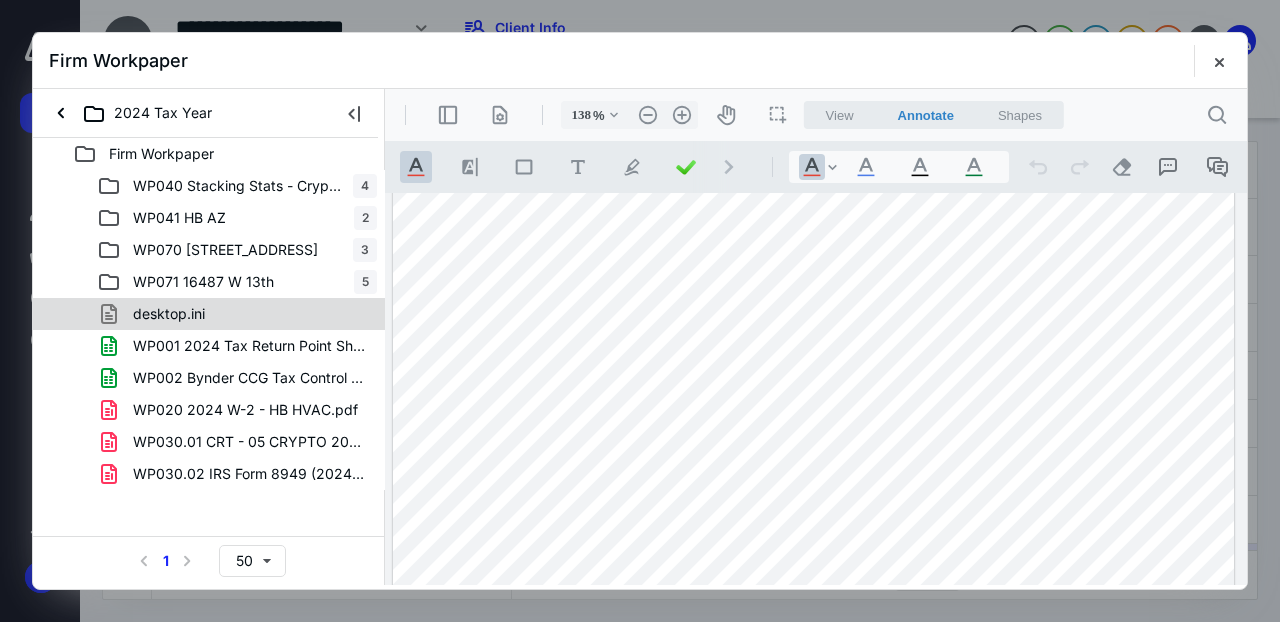 click on "desktop.ini" at bounding box center (237, 314) 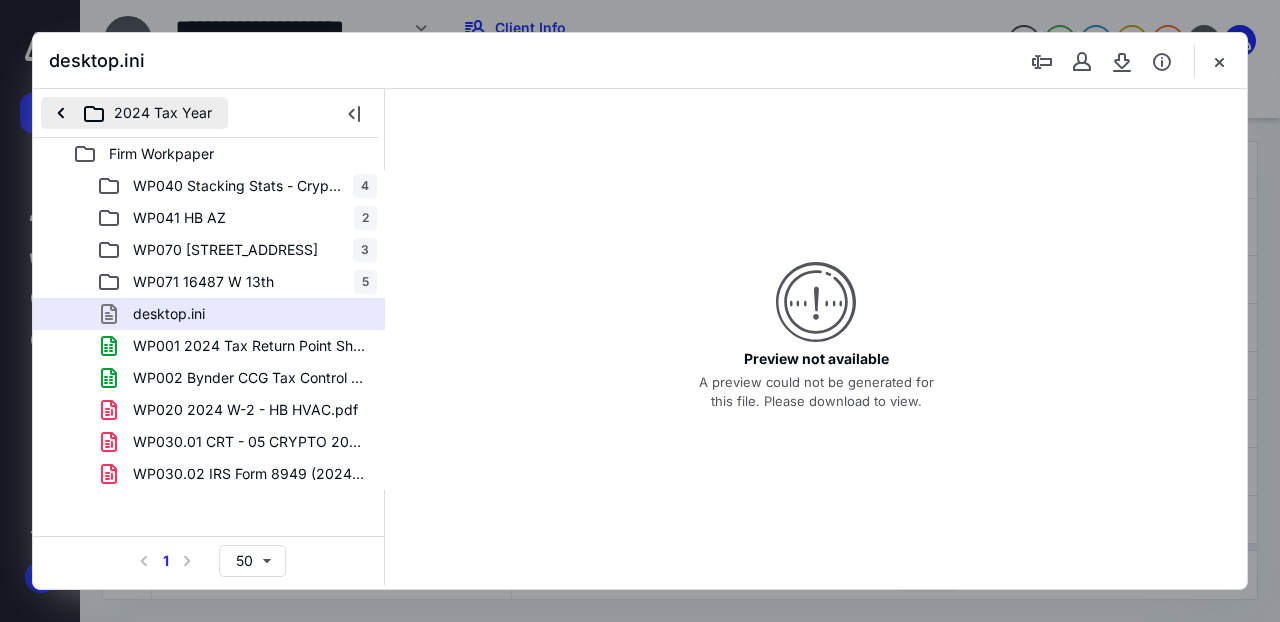 click on "2024 Tax Year" at bounding box center (134, 113) 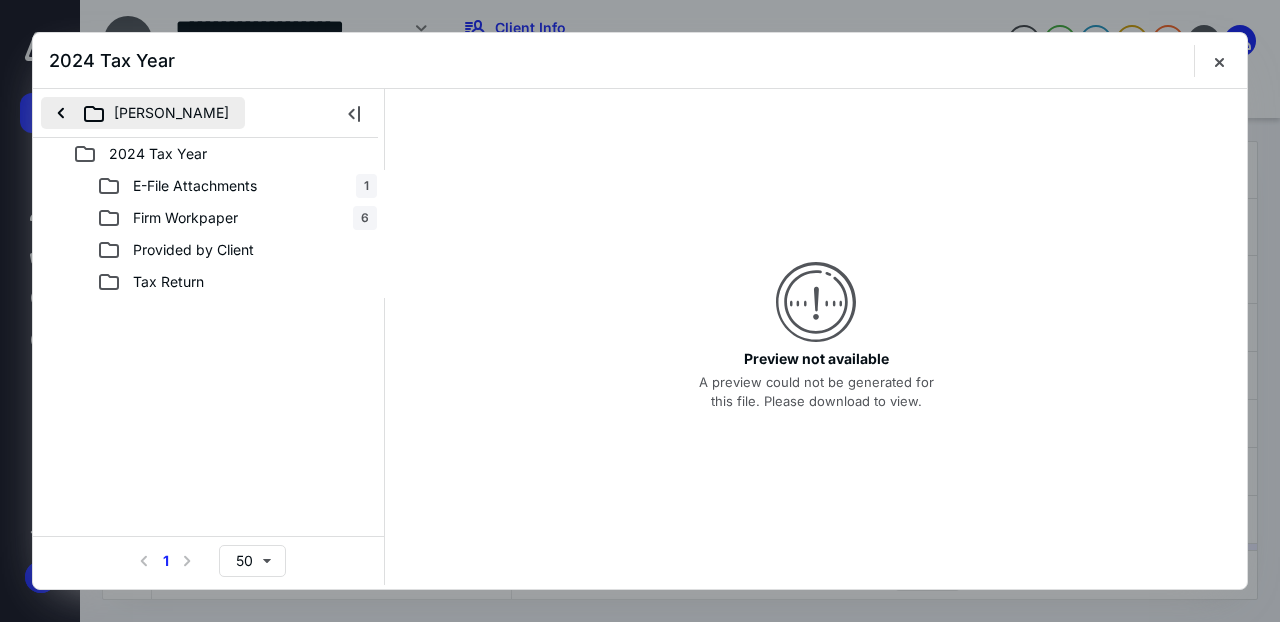 click on "[PERSON_NAME]" at bounding box center (143, 113) 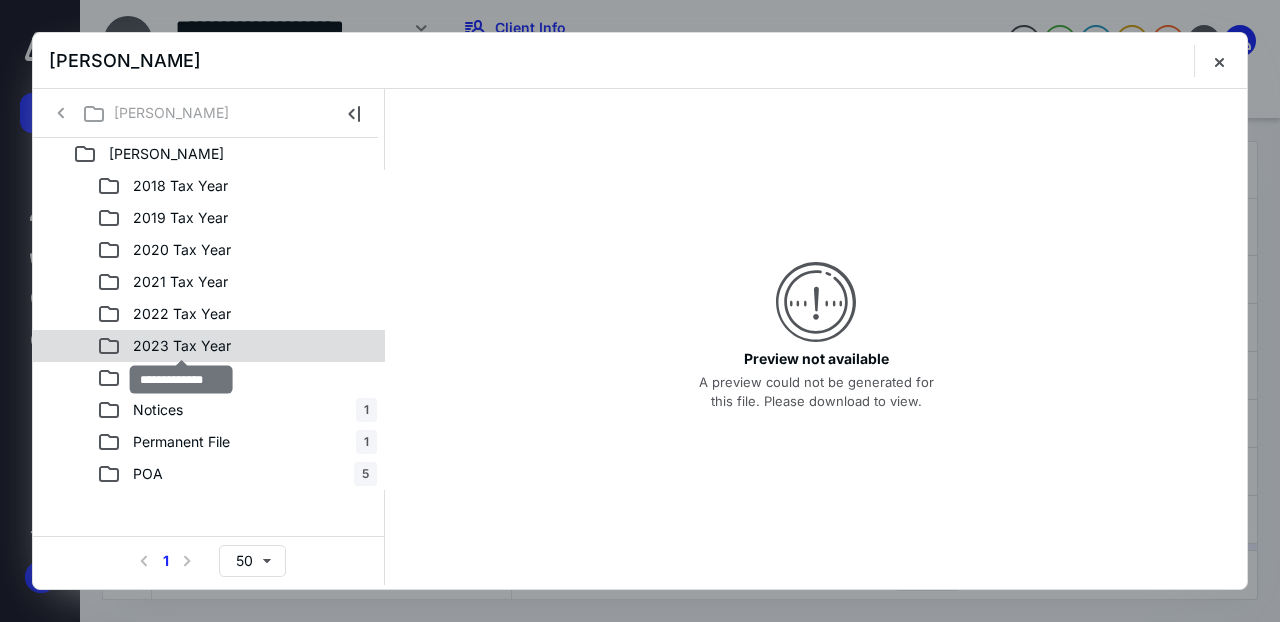click on "2023 Tax Year" at bounding box center (182, 346) 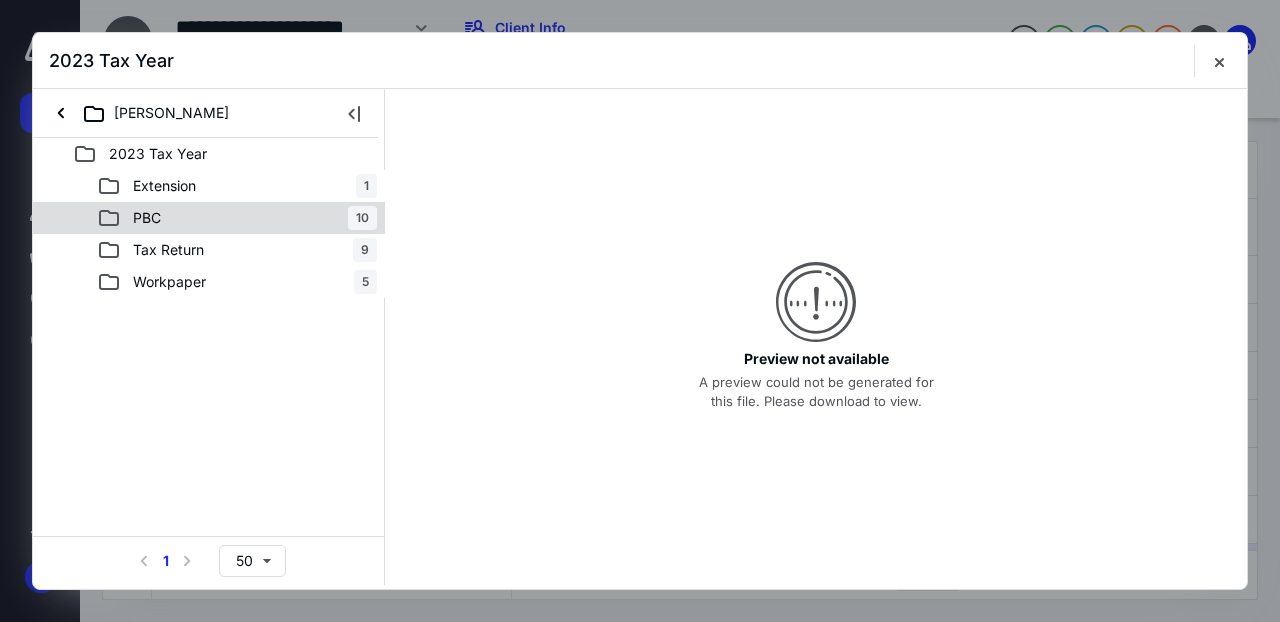 click on "PBC 10" at bounding box center [237, 218] 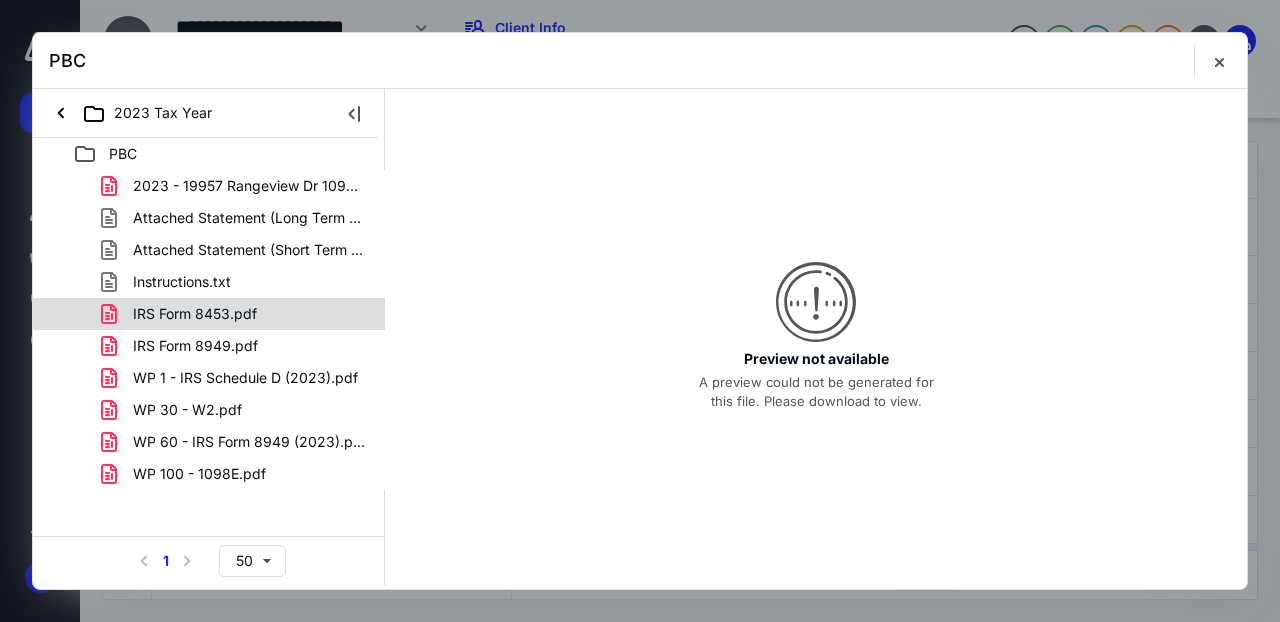 click on "IRS Form 8453.pdf" at bounding box center (209, 314) 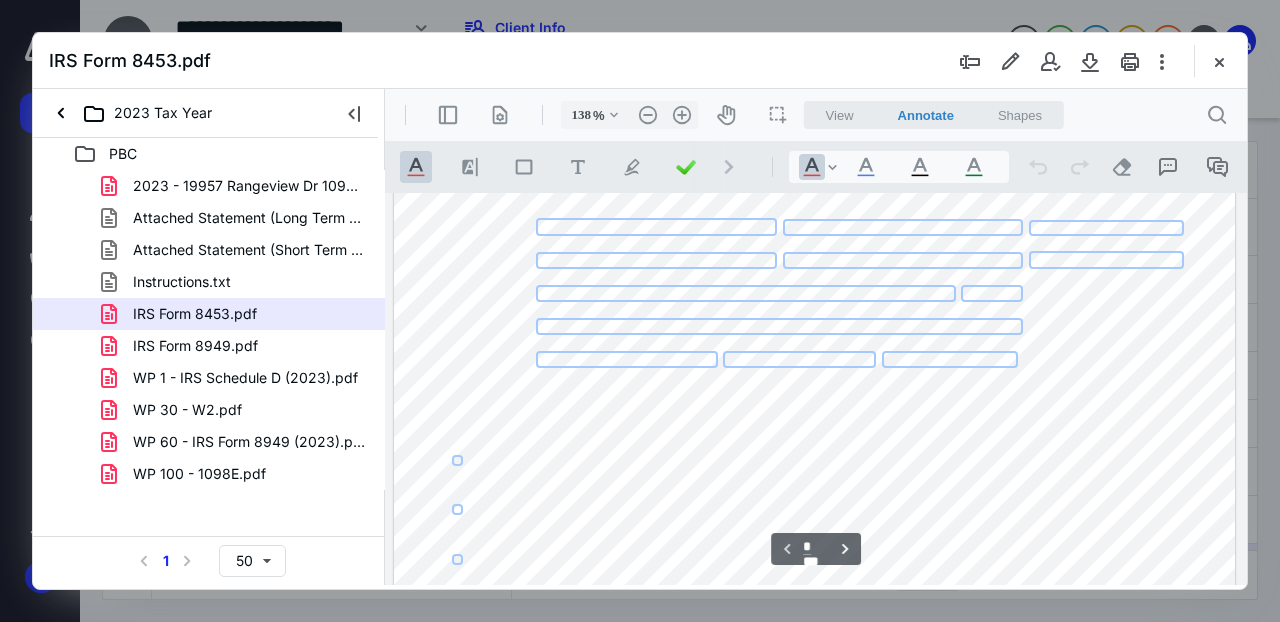 scroll, scrollTop: 0, scrollLeft: 0, axis: both 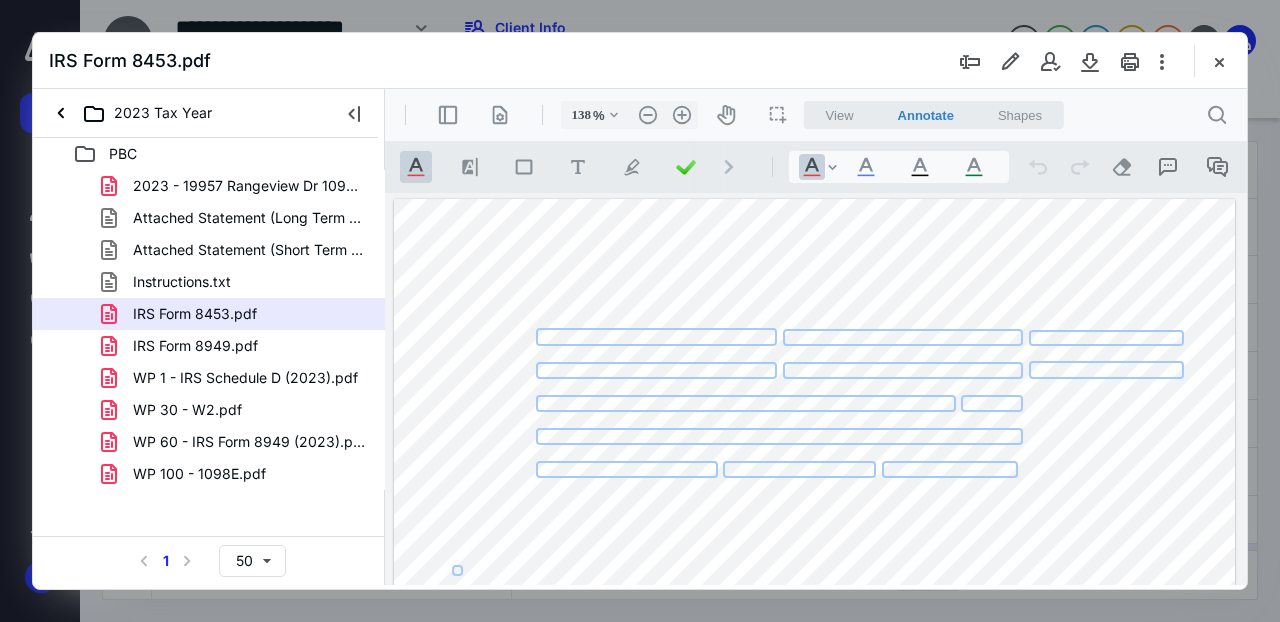 click on "WP 100 - 1098E.pdf" at bounding box center (199, 474) 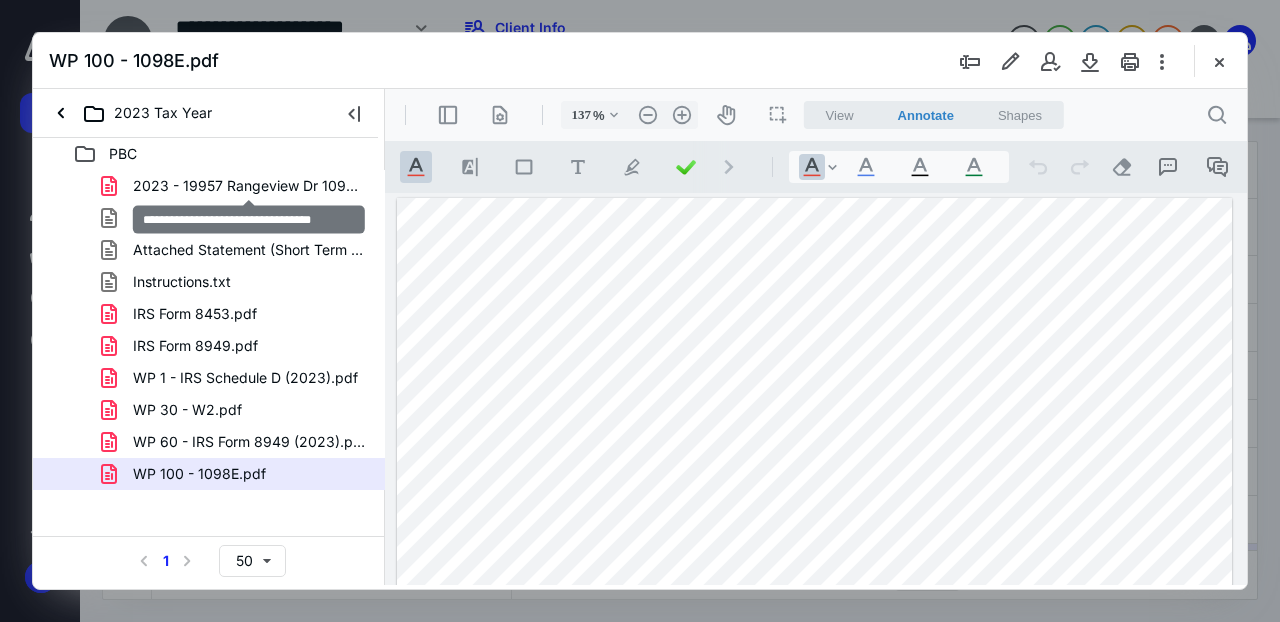 click on "2023 - 19957 Rangeview Dr 1098.pdf" at bounding box center [249, 186] 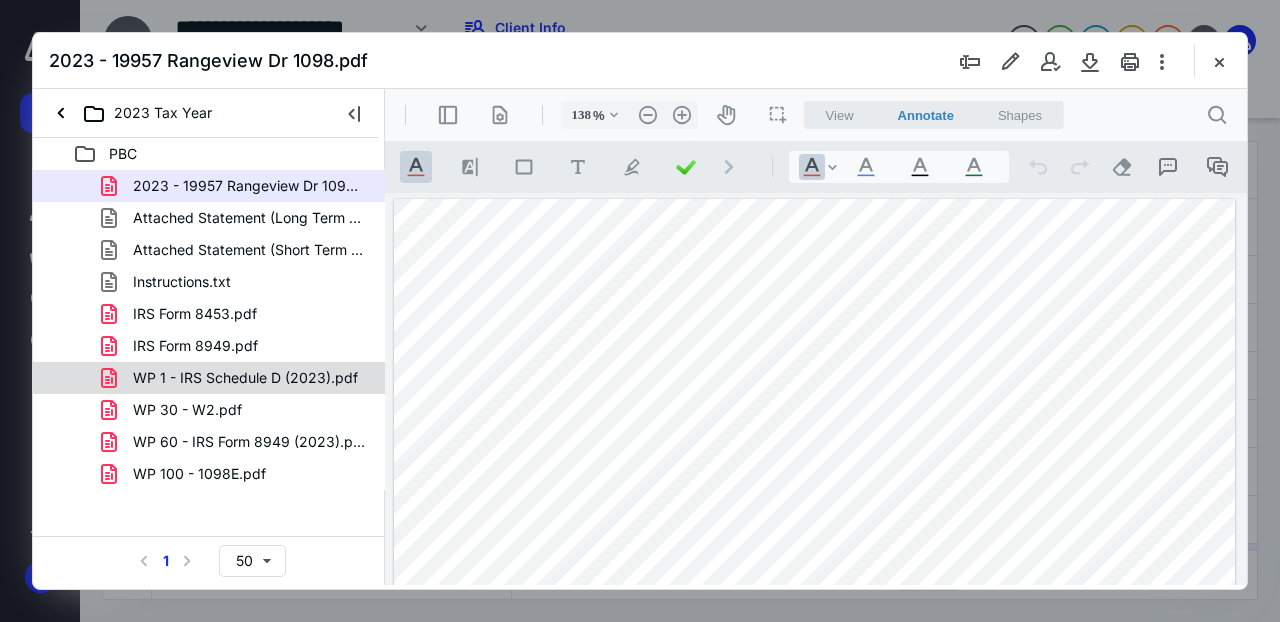 click on "WP 1 - IRS Schedule D (2023).pdf" at bounding box center (245, 378) 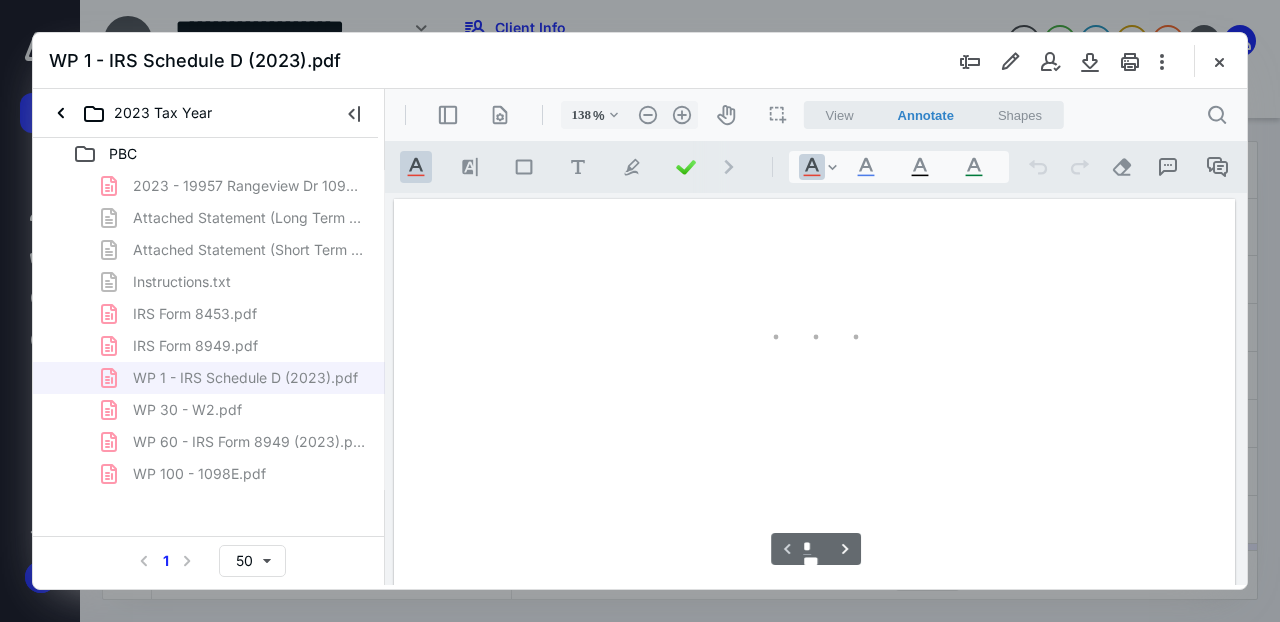 scroll, scrollTop: 110, scrollLeft: 0, axis: vertical 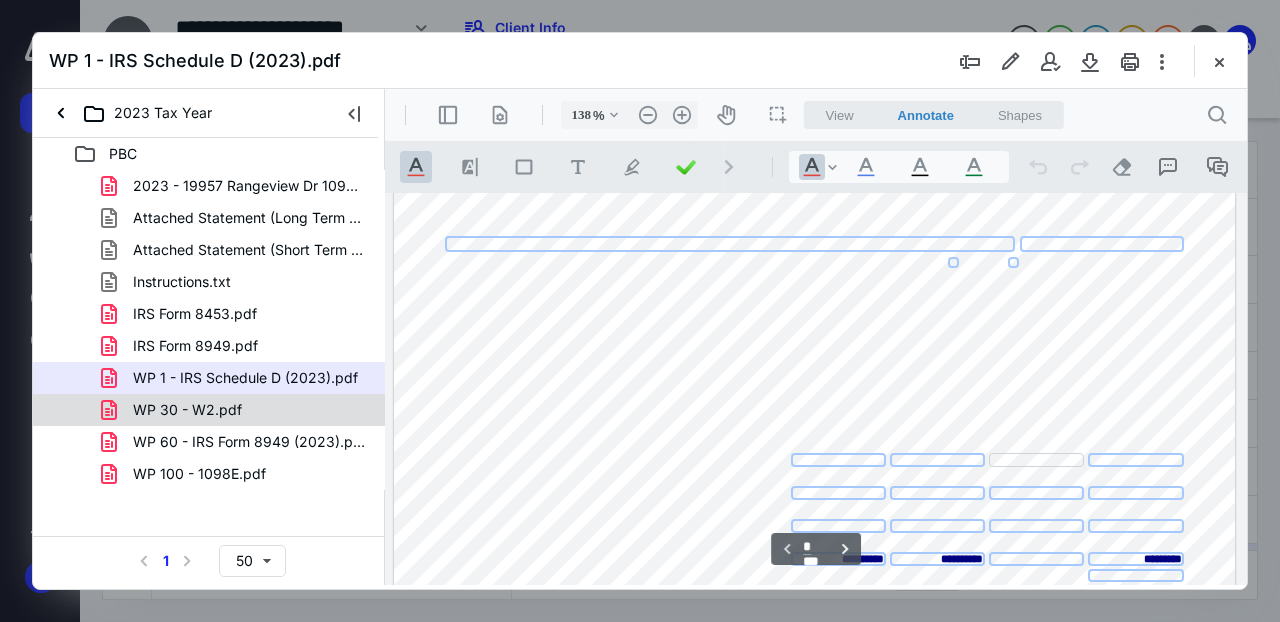 click on "WP 30 - W2.pdf" at bounding box center [209, 410] 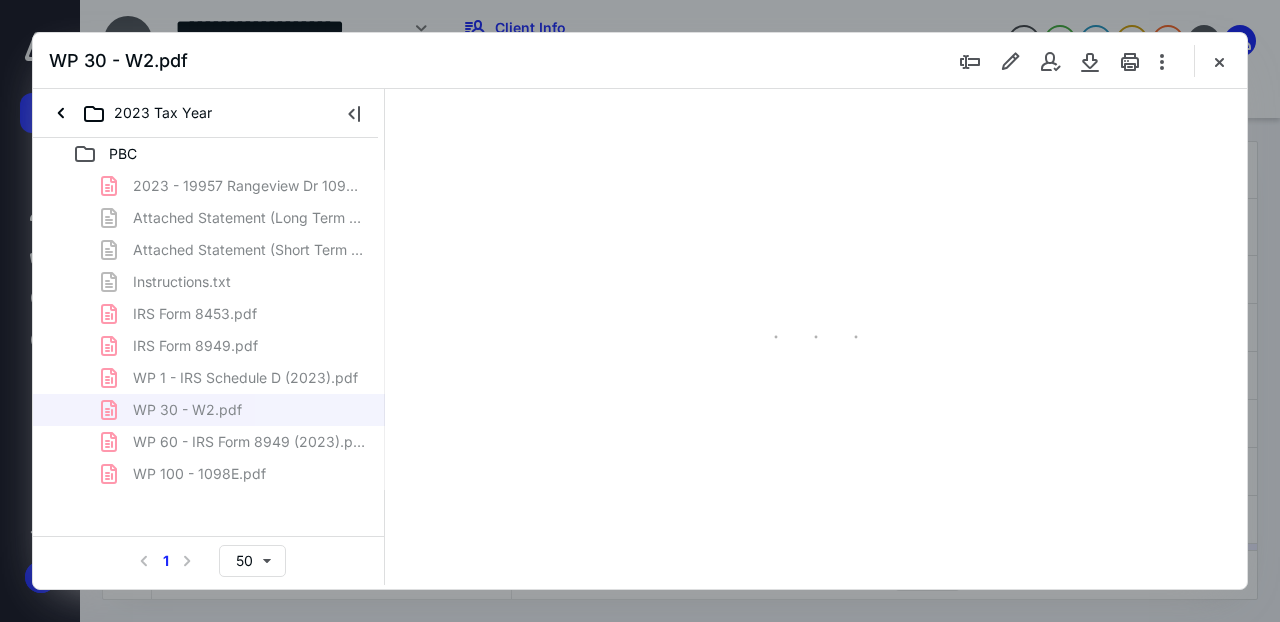 type on "138" 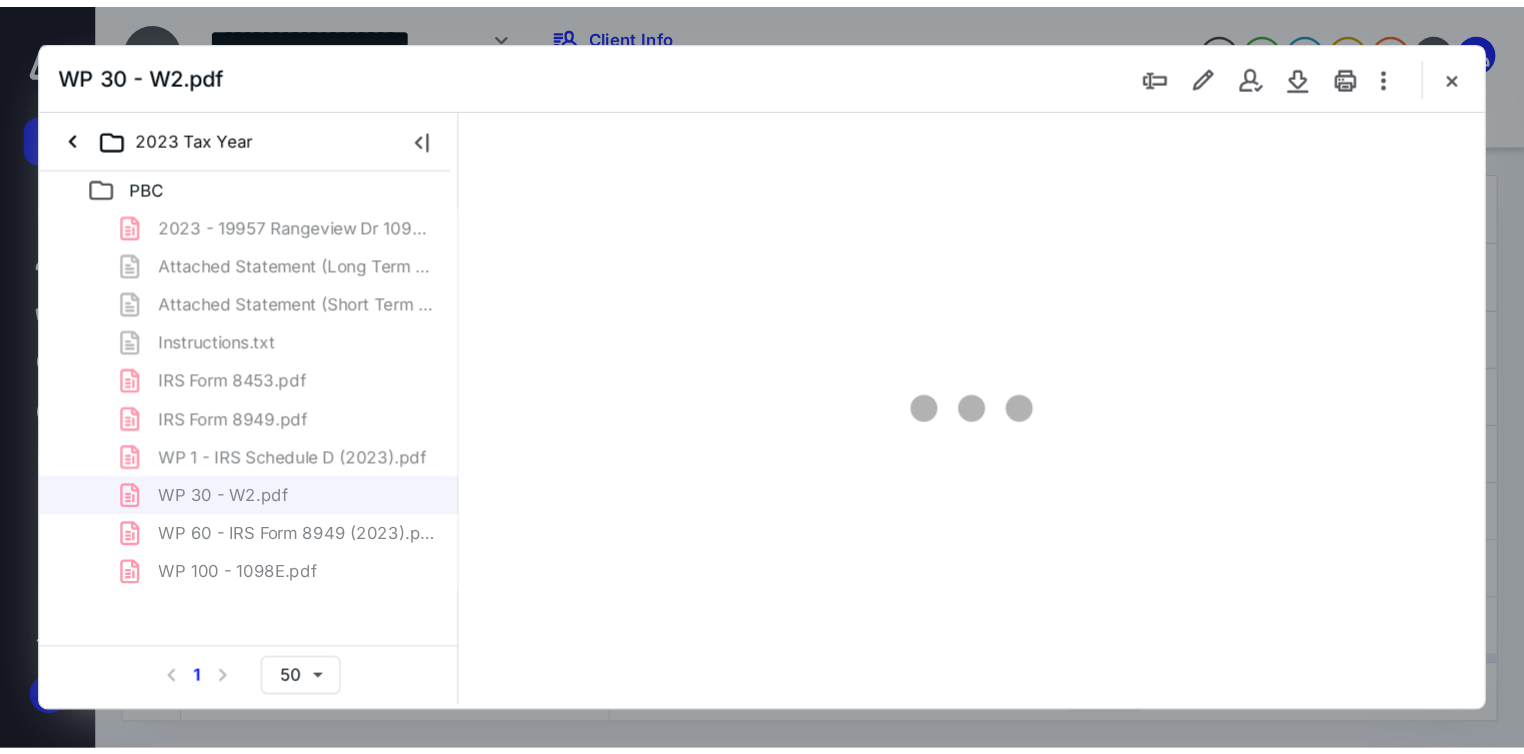 scroll, scrollTop: 110, scrollLeft: 0, axis: vertical 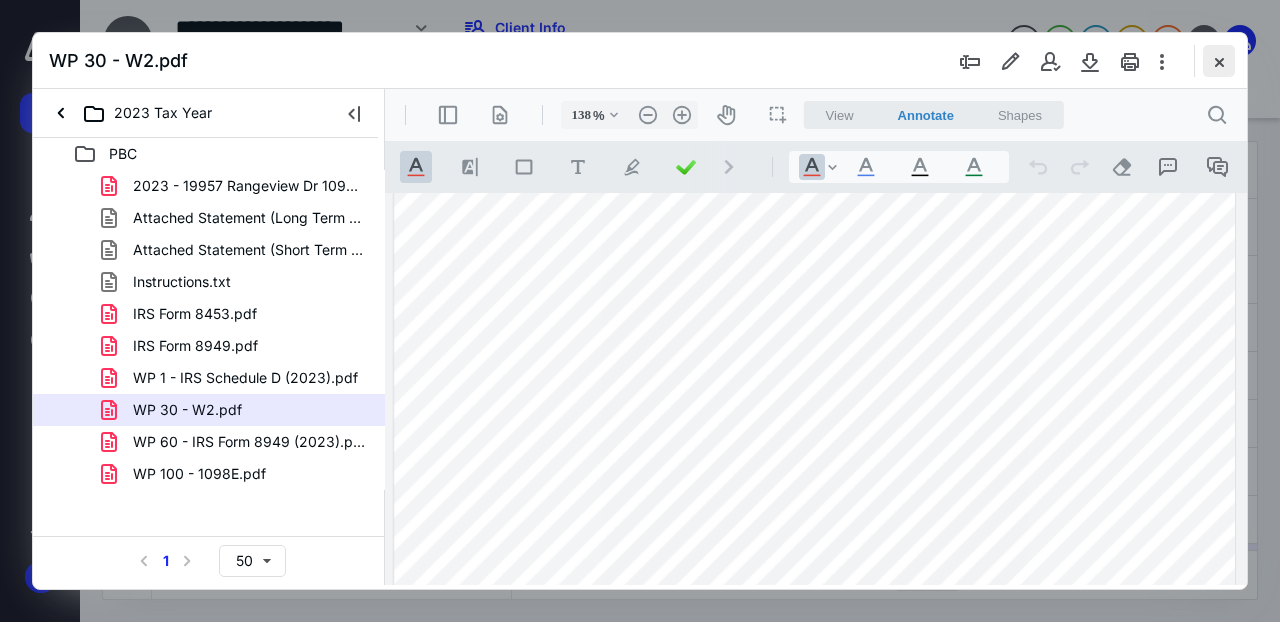 drag, startPoint x: 1238, startPoint y: 64, endPoint x: 1223, endPoint y: 73, distance: 17.492855 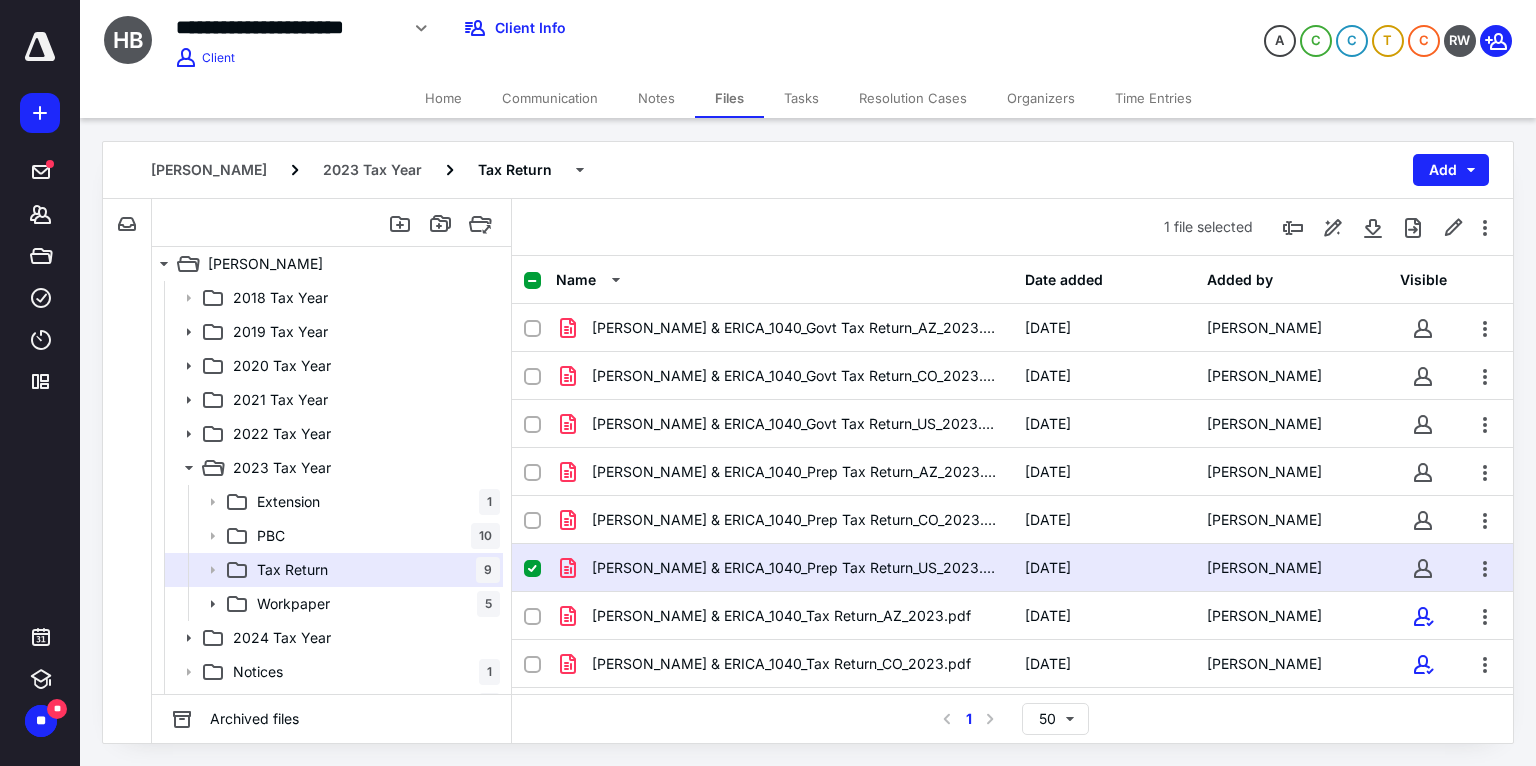 click on "Tasks" at bounding box center (801, 98) 